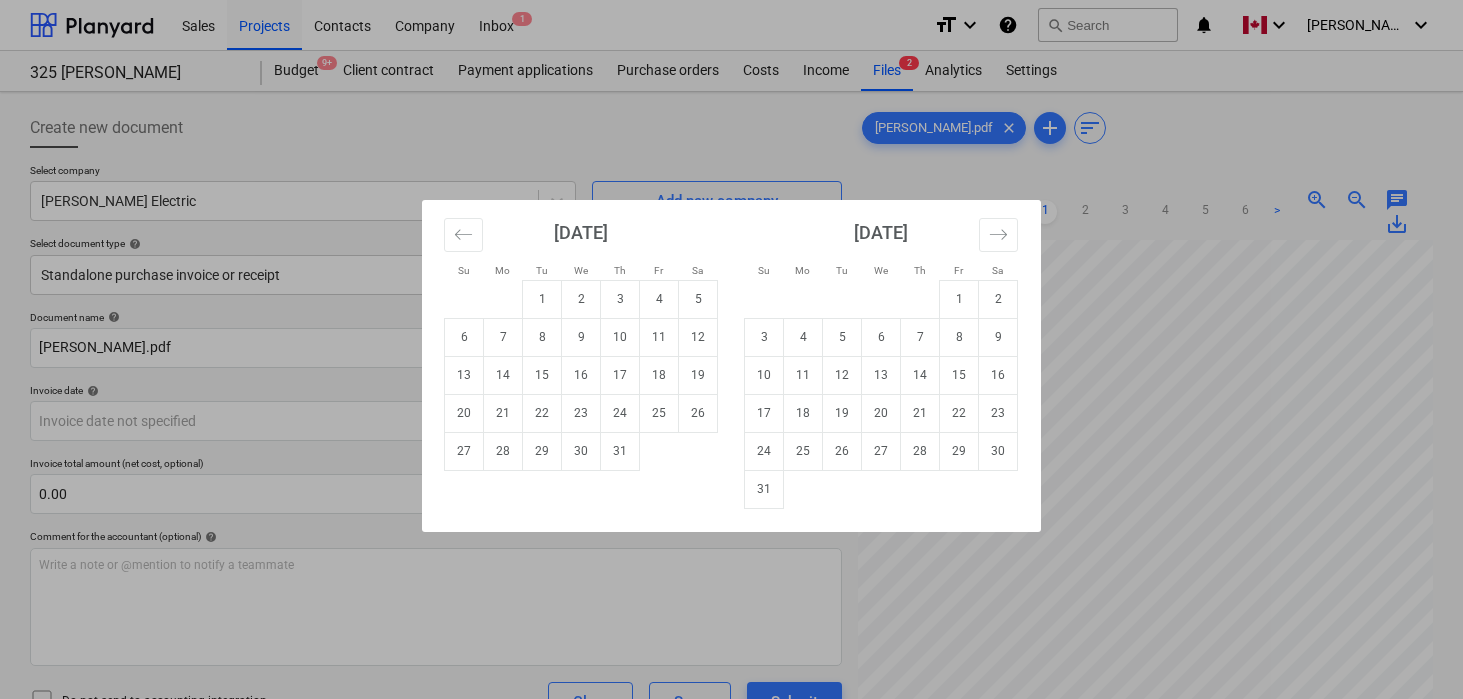 scroll, scrollTop: 64, scrollLeft: 0, axis: vertical 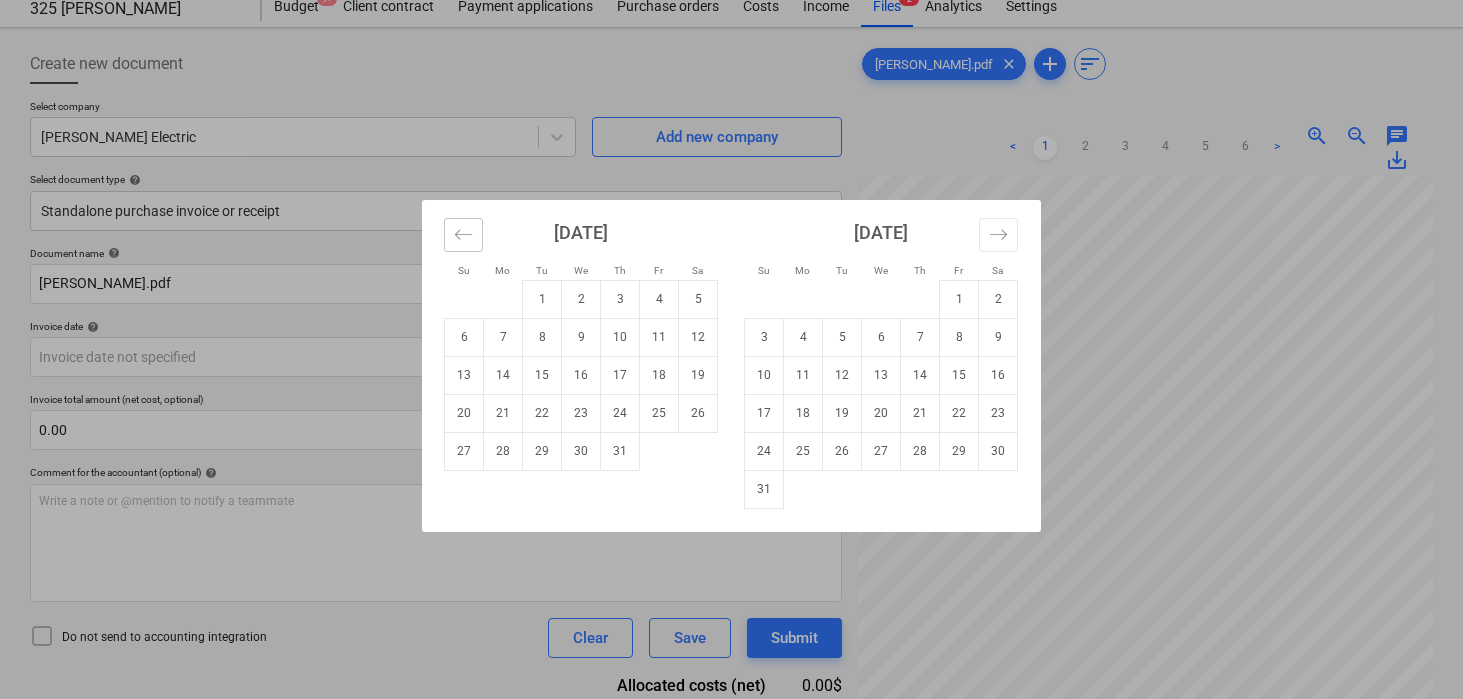 click 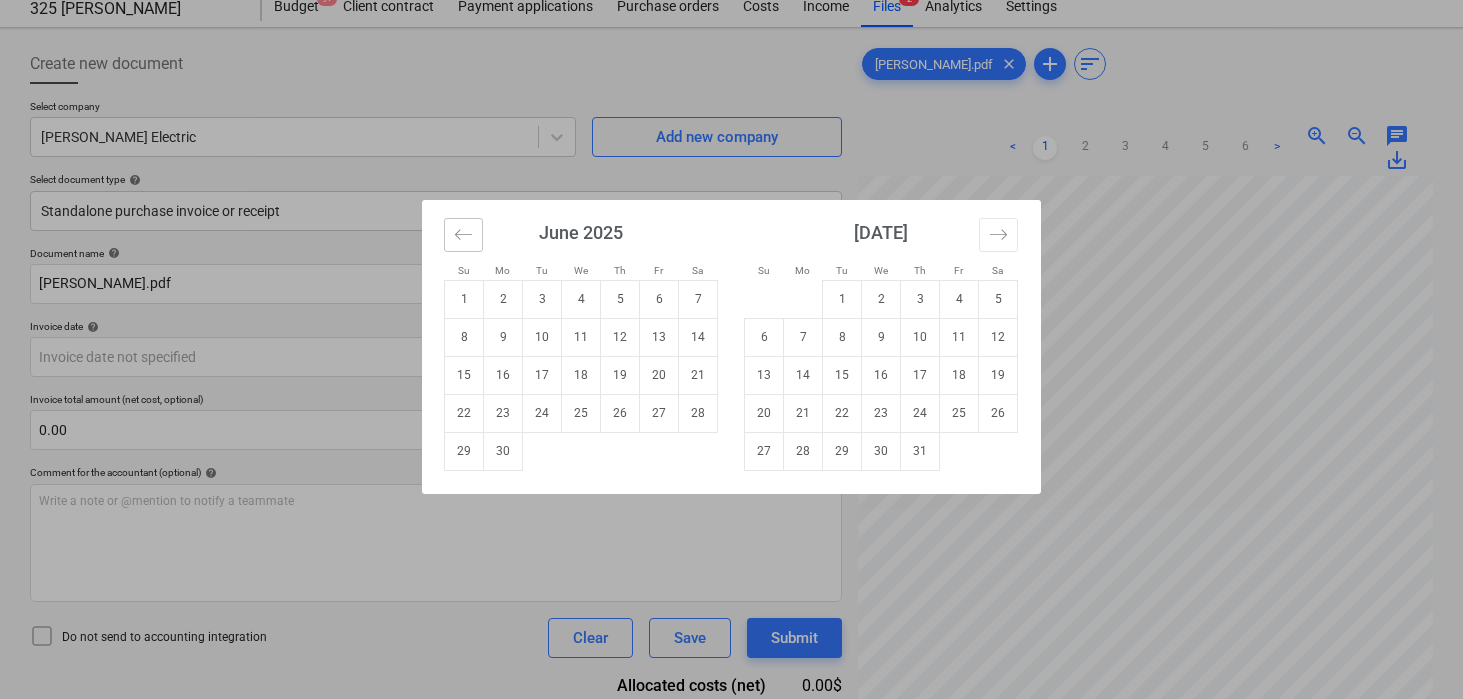 click 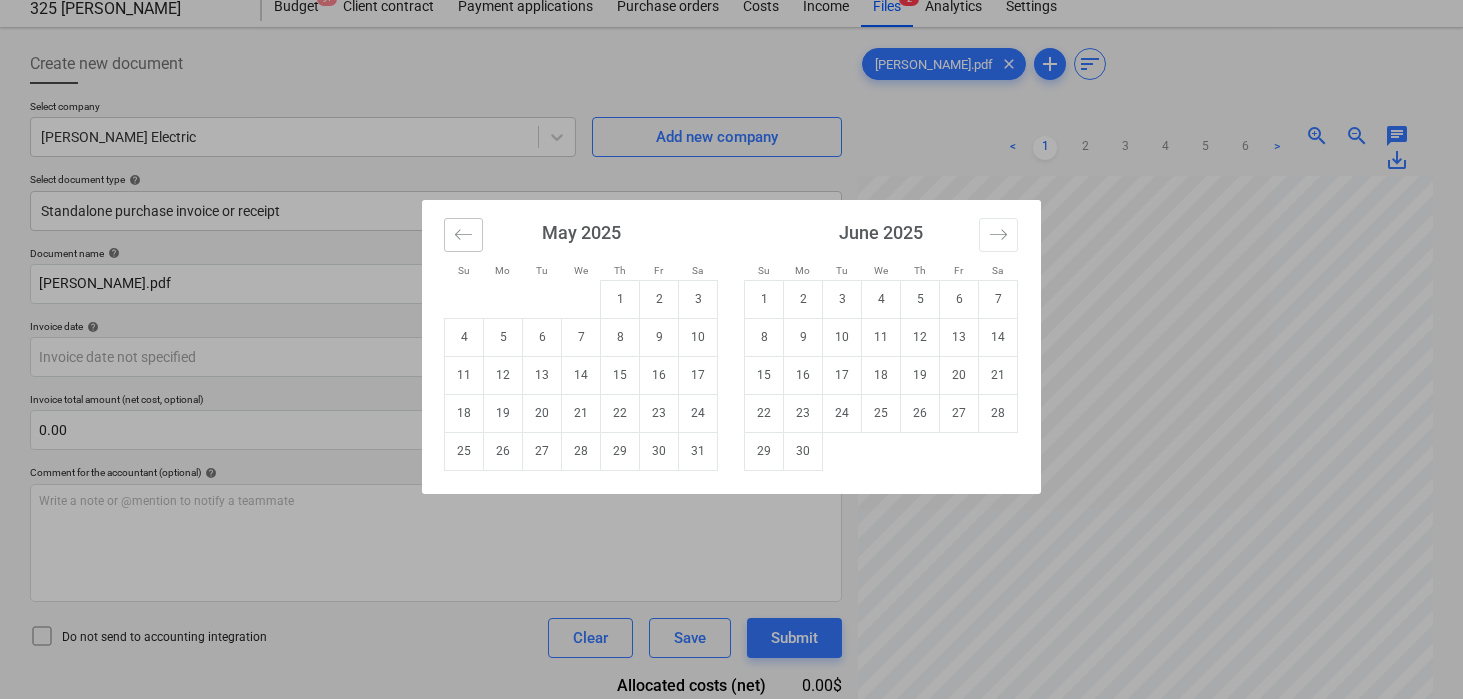 click 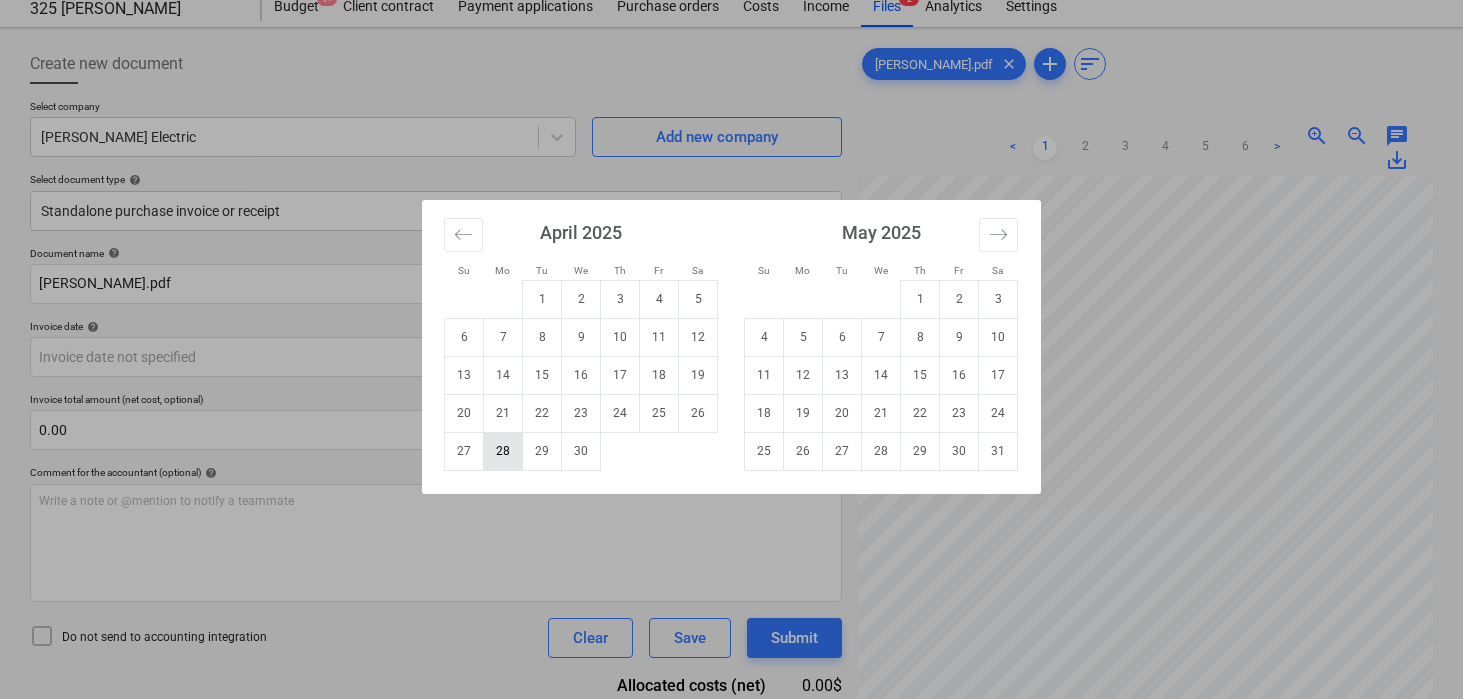 click on "28" at bounding box center [503, 451] 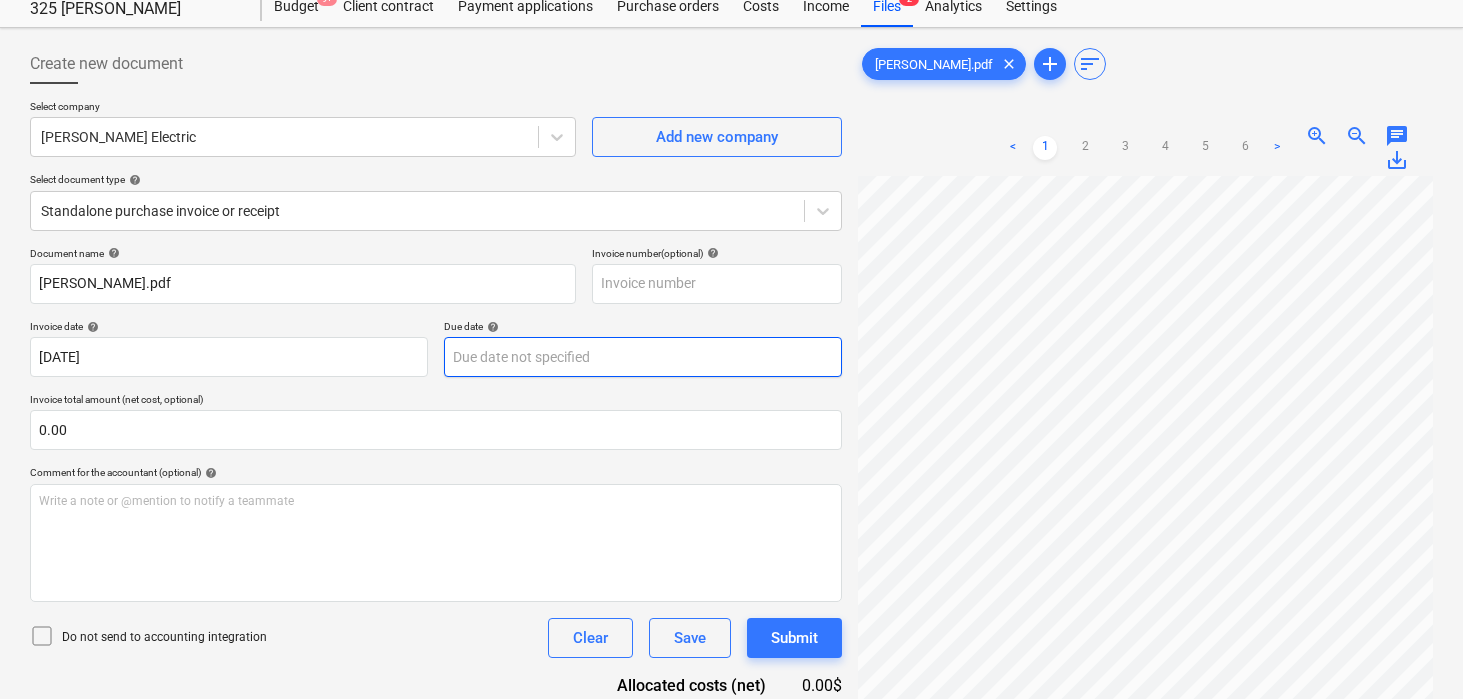 click on "Sales Projects Contacts Company Inbox 1 format_size keyboard_arrow_down help search Search notifications 0 keyboard_arrow_down [PERSON_NAME] keyboard_arrow_down 325 [PERSON_NAME] 325 [PERSON_NAME] Budget 9+ Client contract Payment applications Purchase orders Costs Income Files 2 Analytics Settings Create new document Select company [PERSON_NAME] Electric   Add new company Select document type help Standalone purchase invoice or receipt Document name help [PERSON_NAME].pdf Invoice number  (optional) help Invoice date help [DATE] [DATE] Press the down arrow key to interact with the calendar and
select a date. Press the question mark key to get the keyboard shortcuts for changing dates. Due date help Press the down arrow key to interact with the calendar and
select a date. Press the question mark key to get the keyboard shortcuts for changing dates. Invoice total amount (net cost, optional) 0.00 Comment for the accountant (optional) help Write a note or @mention to notify a teammate ﻿ Clear Save Submit 0.00$ add" at bounding box center [731, 285] 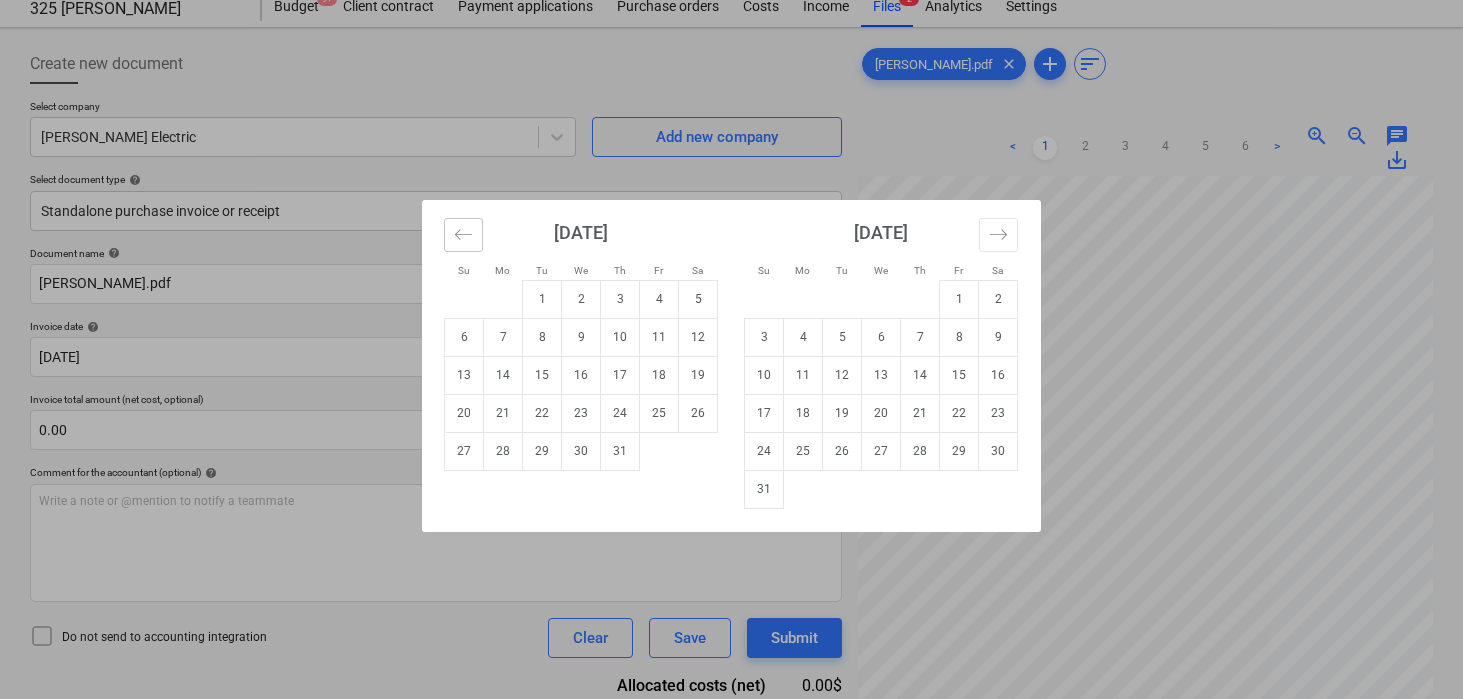 click 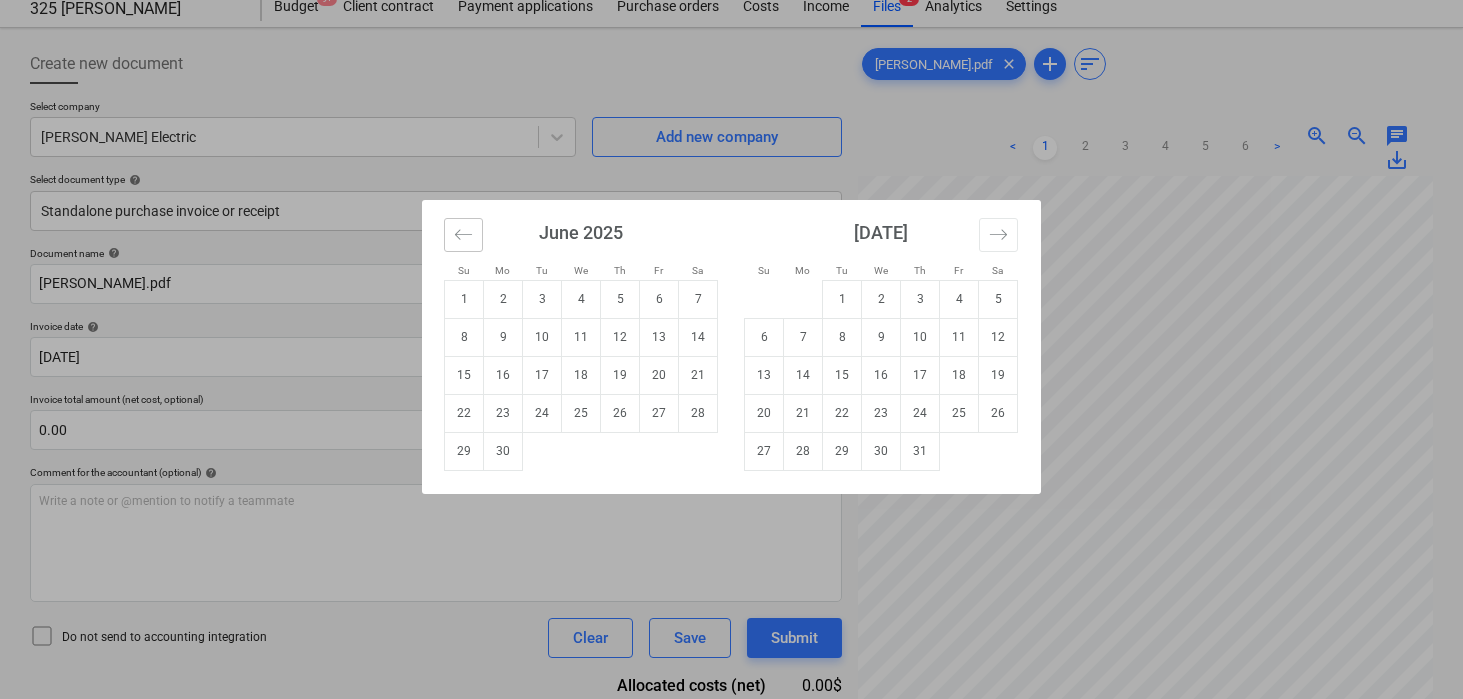 click 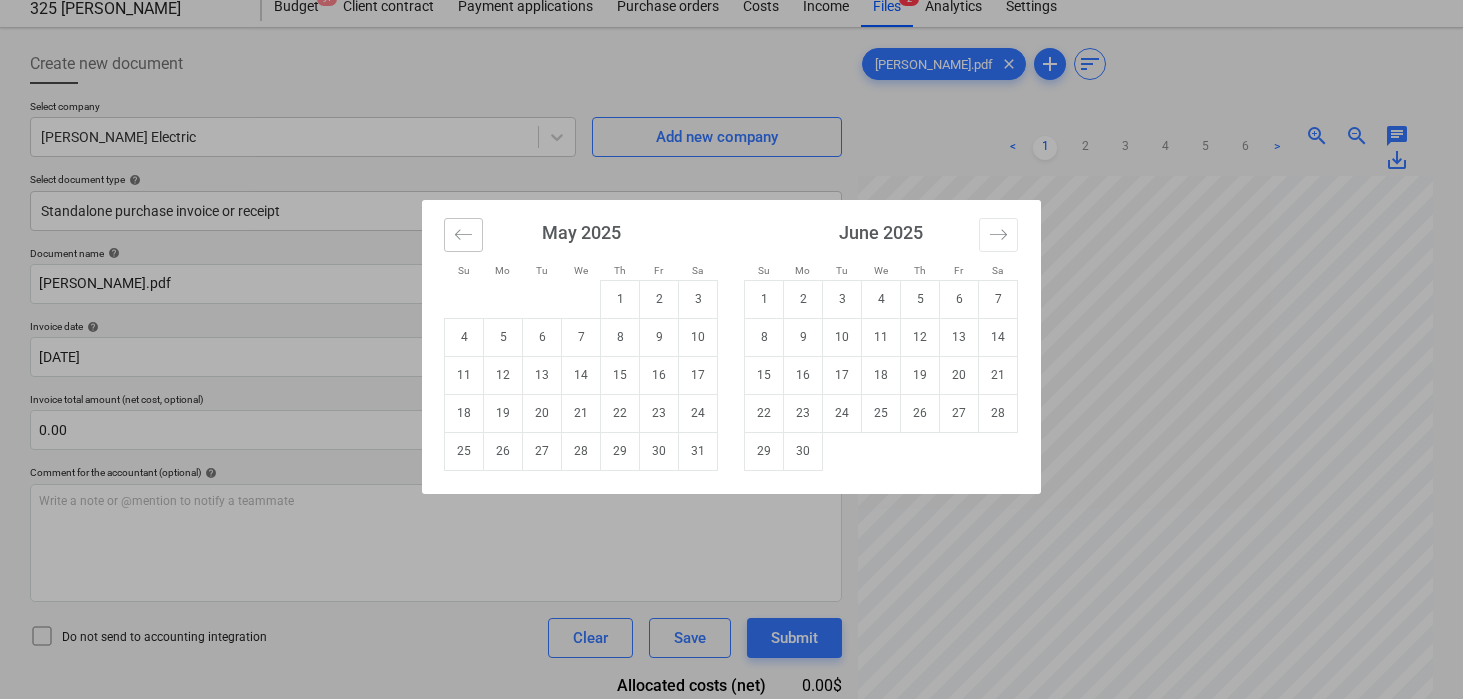 click 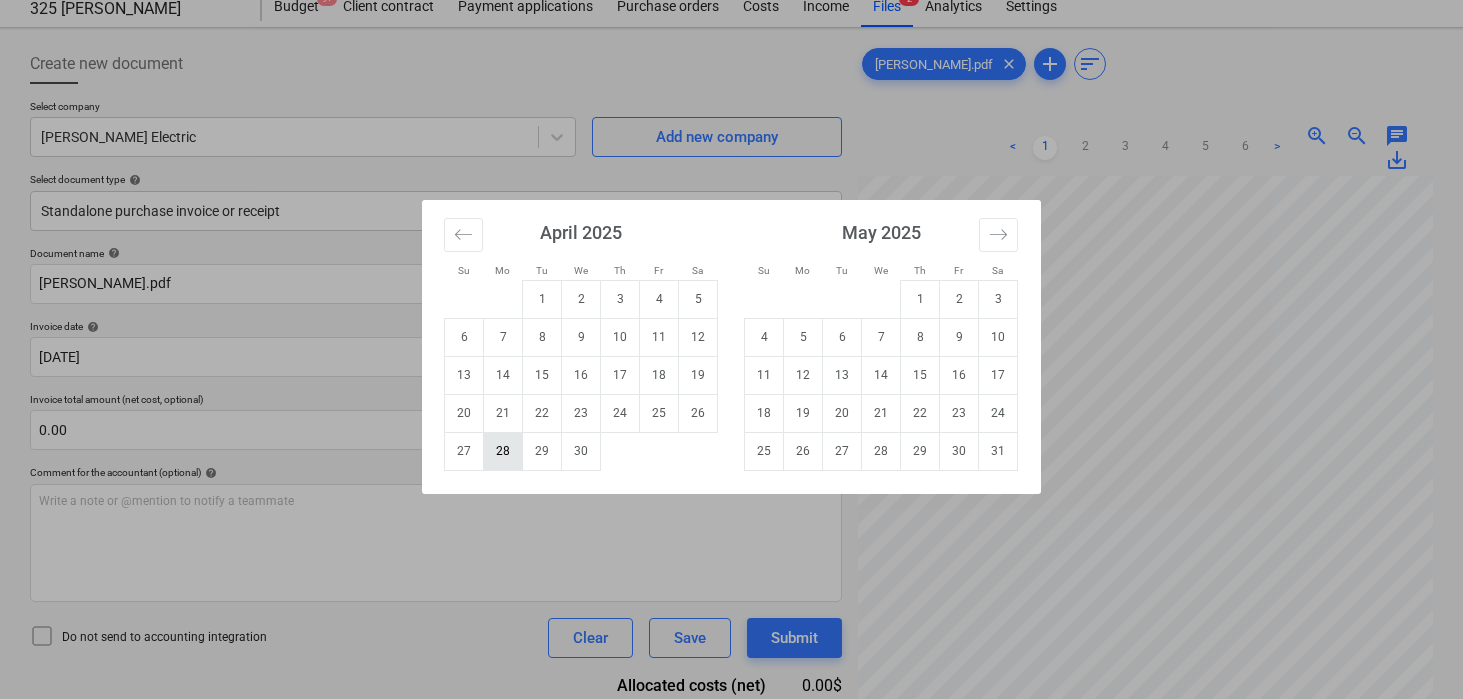click on "28" at bounding box center (503, 451) 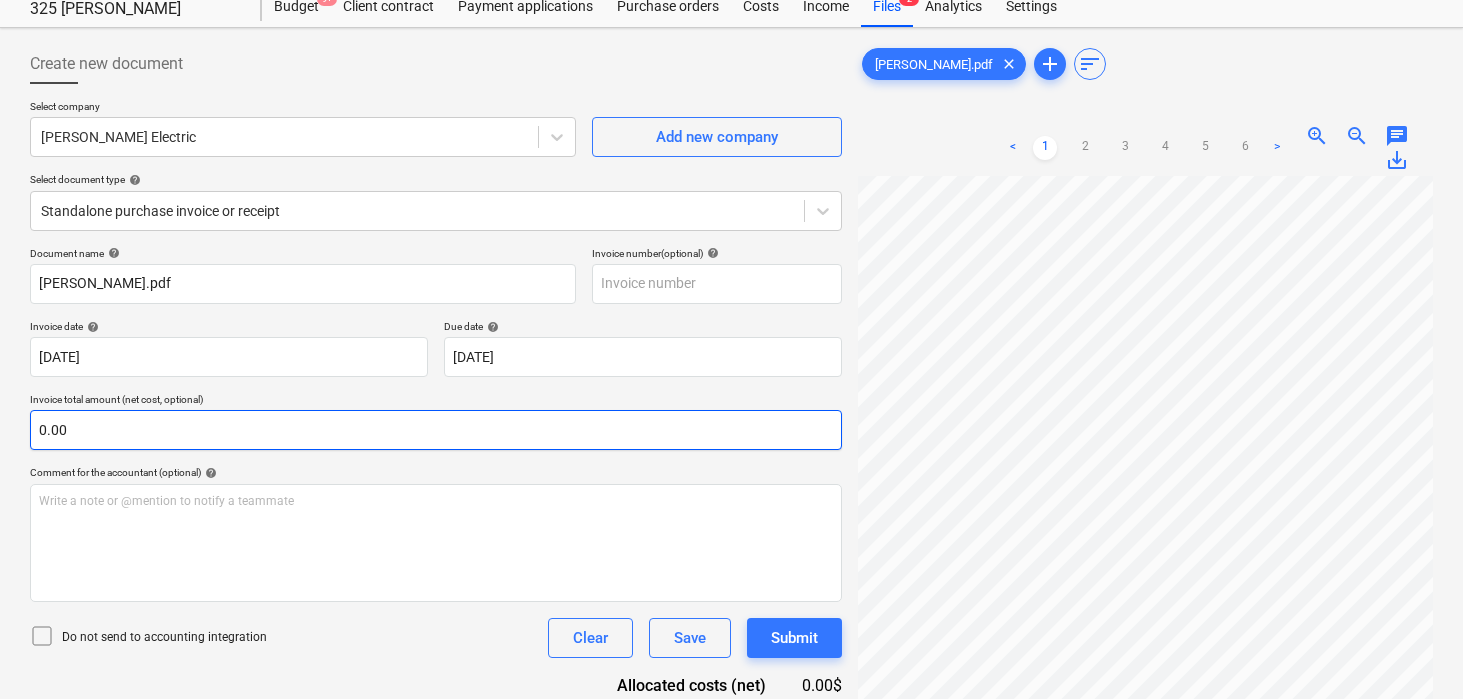 click on "0.00" at bounding box center (436, 430) 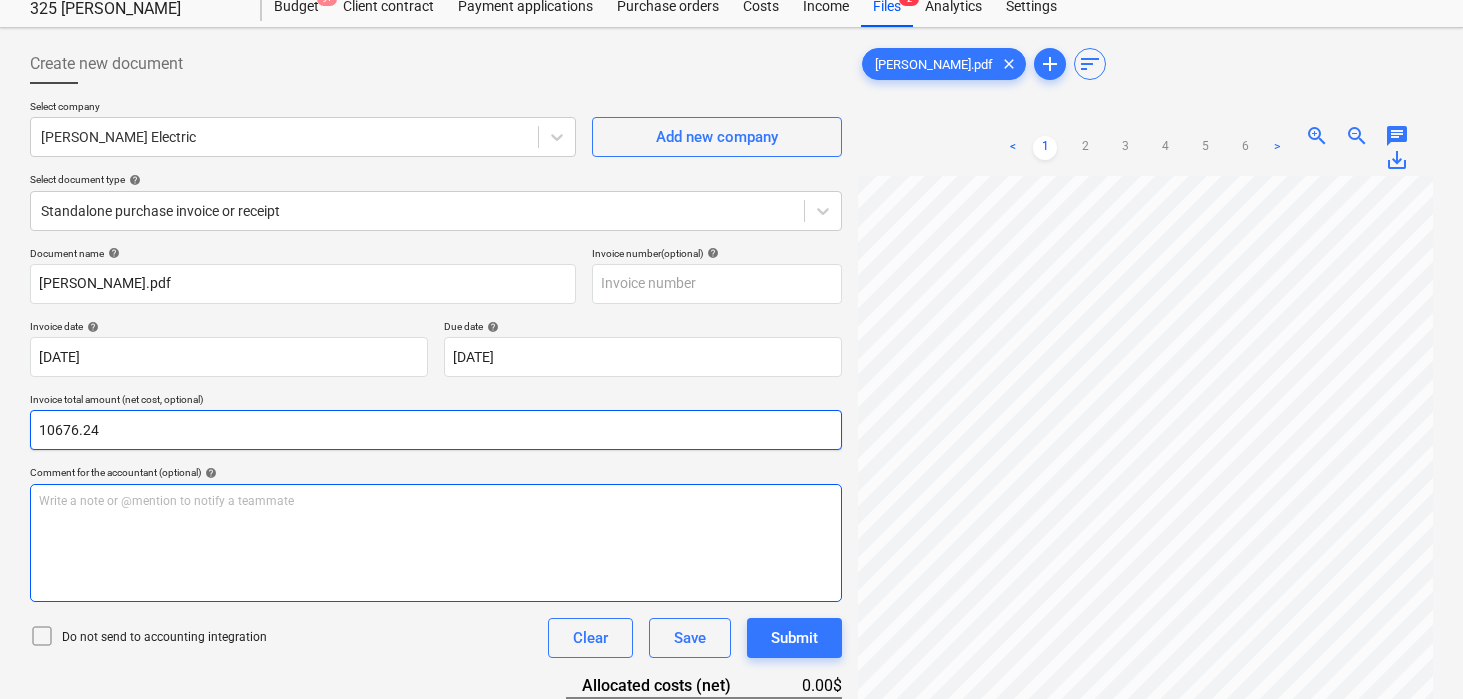 type on "10676.24" 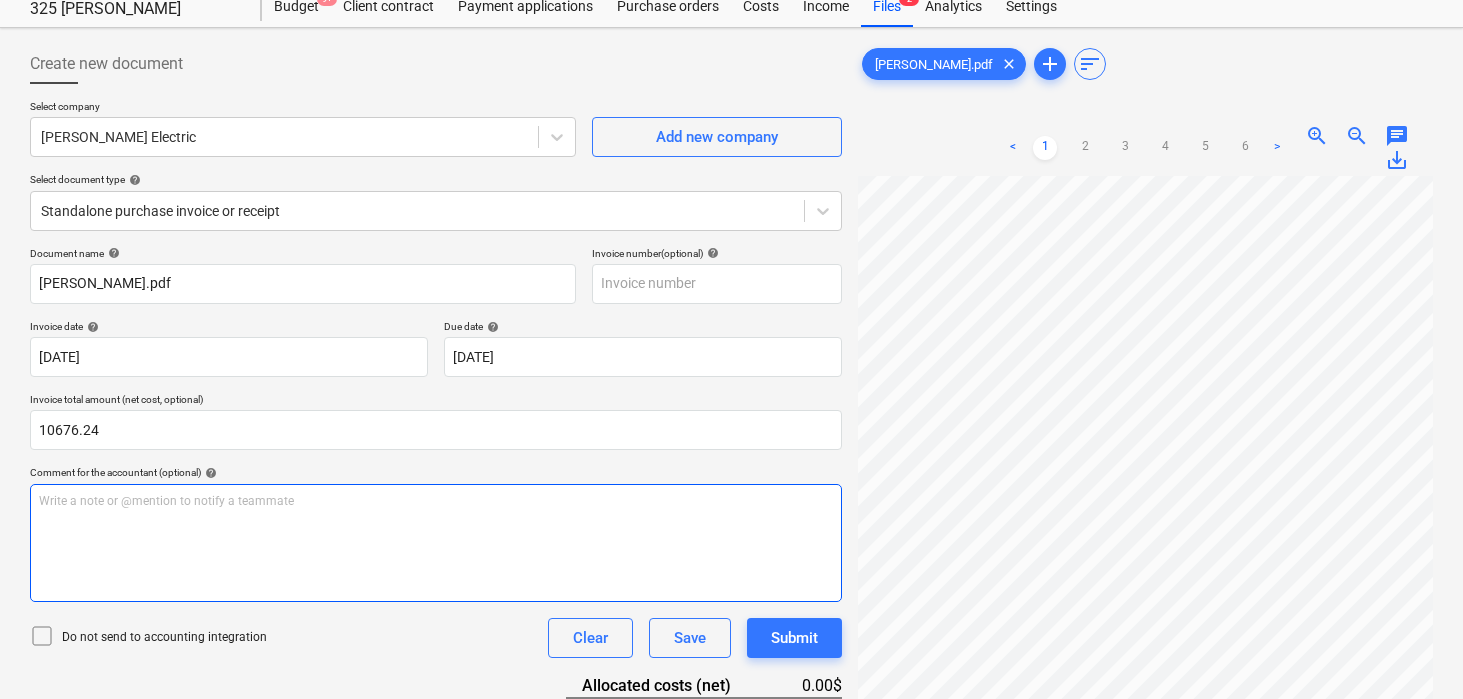 click on "Write a note or @mention to notify a teammate [PERSON_NAME]" at bounding box center (436, 543) 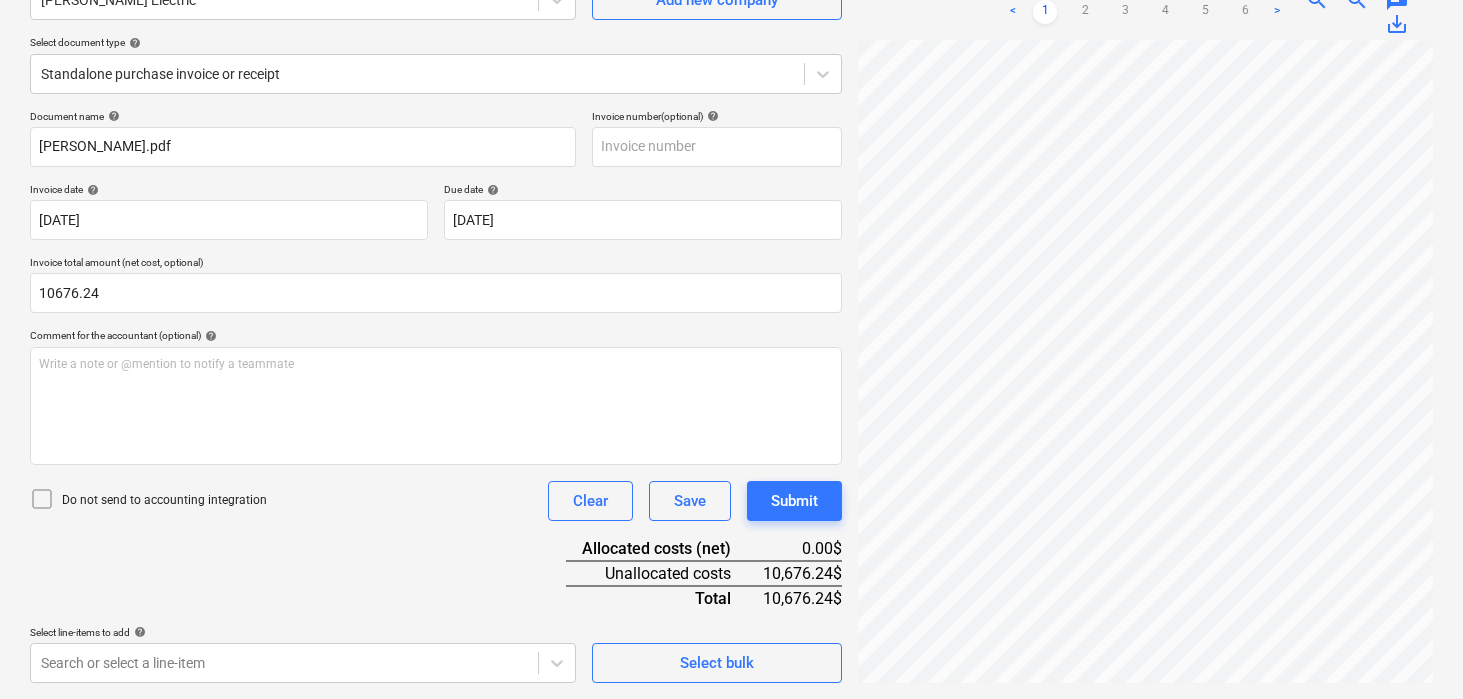 click on "Do not send to accounting integration Clear Save Submit" at bounding box center [436, 501] 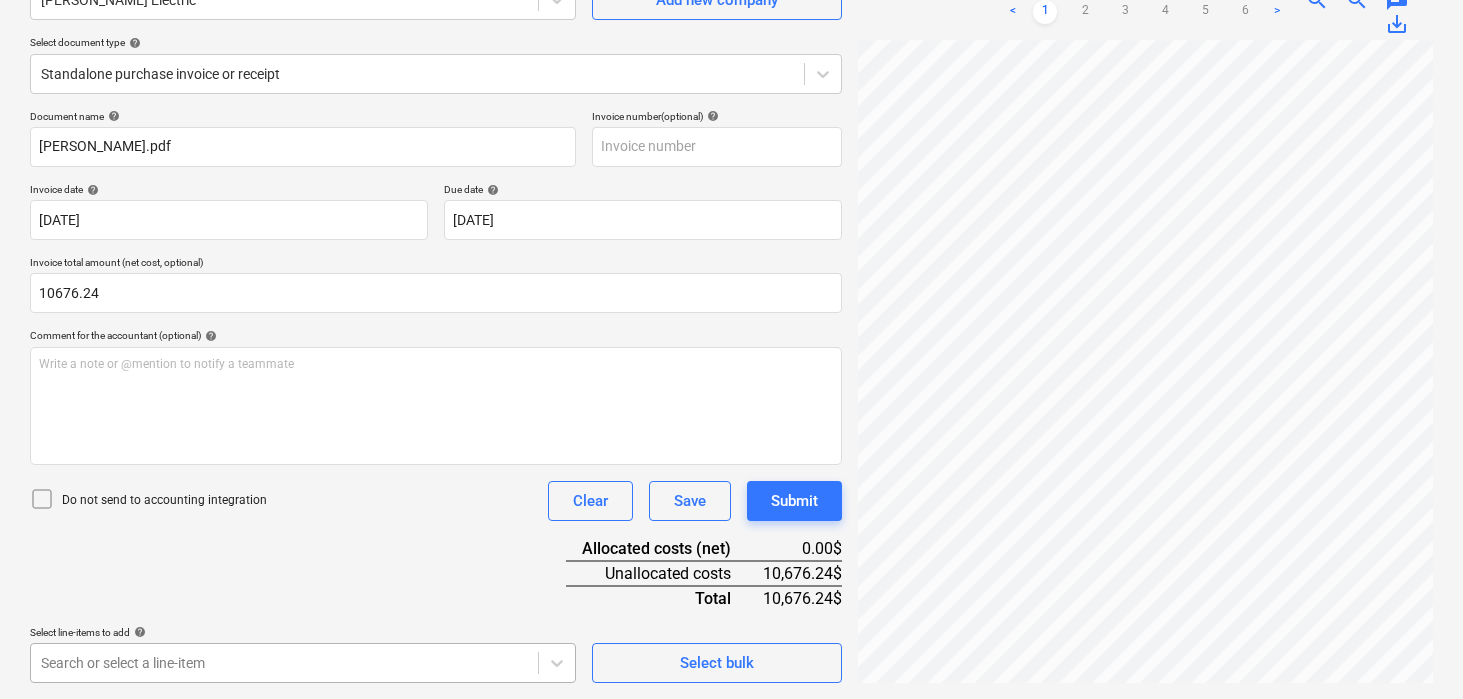 click on "Sales Projects Contacts Company Inbox 1 format_size keyboard_arrow_down help search Search notifications 0 keyboard_arrow_down [PERSON_NAME] keyboard_arrow_down 325 [PERSON_NAME] 325 [PERSON_NAME] Budget 9+ Client contract Payment applications Purchase orders Costs Income Files 2 Analytics Settings Create new document Select company [PERSON_NAME] Electric   Add new company Select document type help Standalone purchase invoice or receipt Document name help [PERSON_NAME].pdf Invoice number  (optional) help Invoice date help [DATE] [DATE] Press the down arrow key to interact with the calendar and
select a date. Press the question mark key to get the keyboard shortcuts for changing dates. Due date help [DATE] [DATE] Press the down arrow key to interact with the calendar and
select a date. Press the question mark key to get the keyboard shortcuts for changing dates. Invoice total amount (net cost, optional) 10676.24 Comment for the accountant (optional) help Write a note or @mention to notify a teammate ﻿" at bounding box center [731, 148] 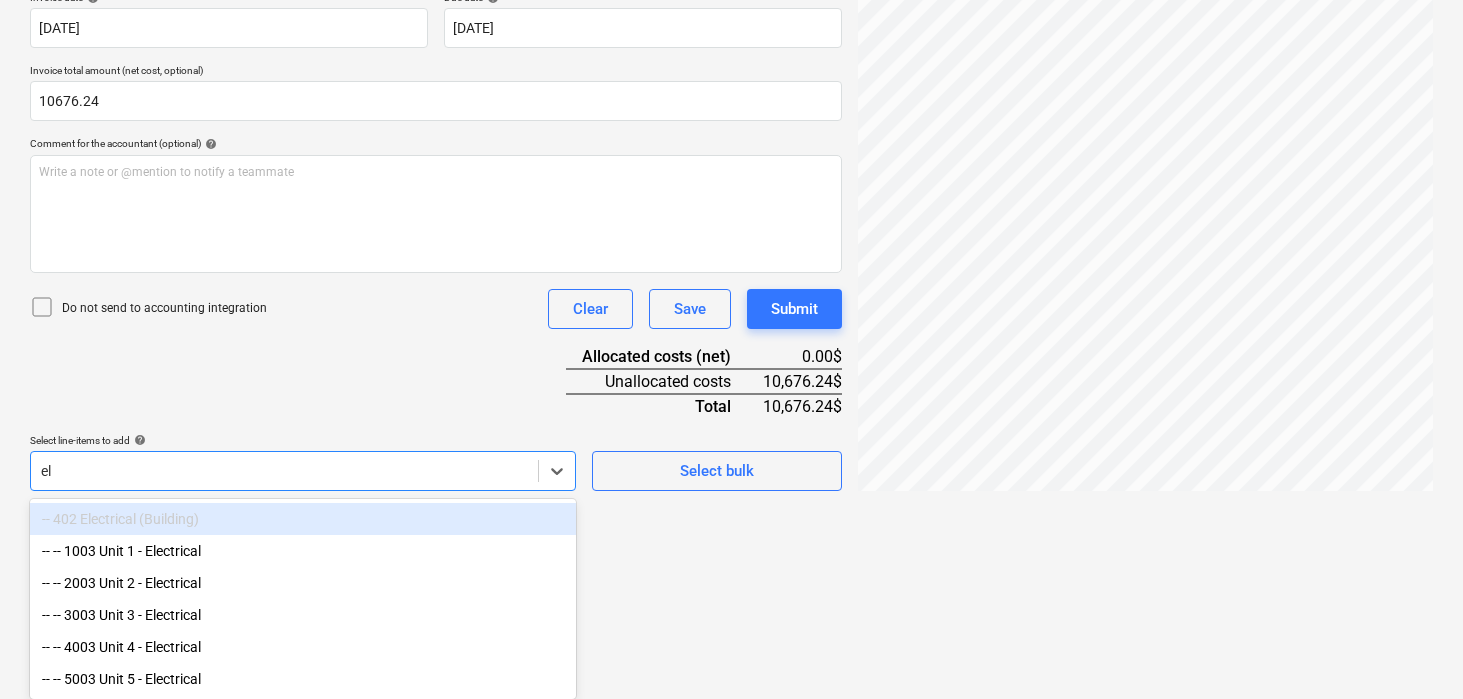 scroll, scrollTop: 393, scrollLeft: 0, axis: vertical 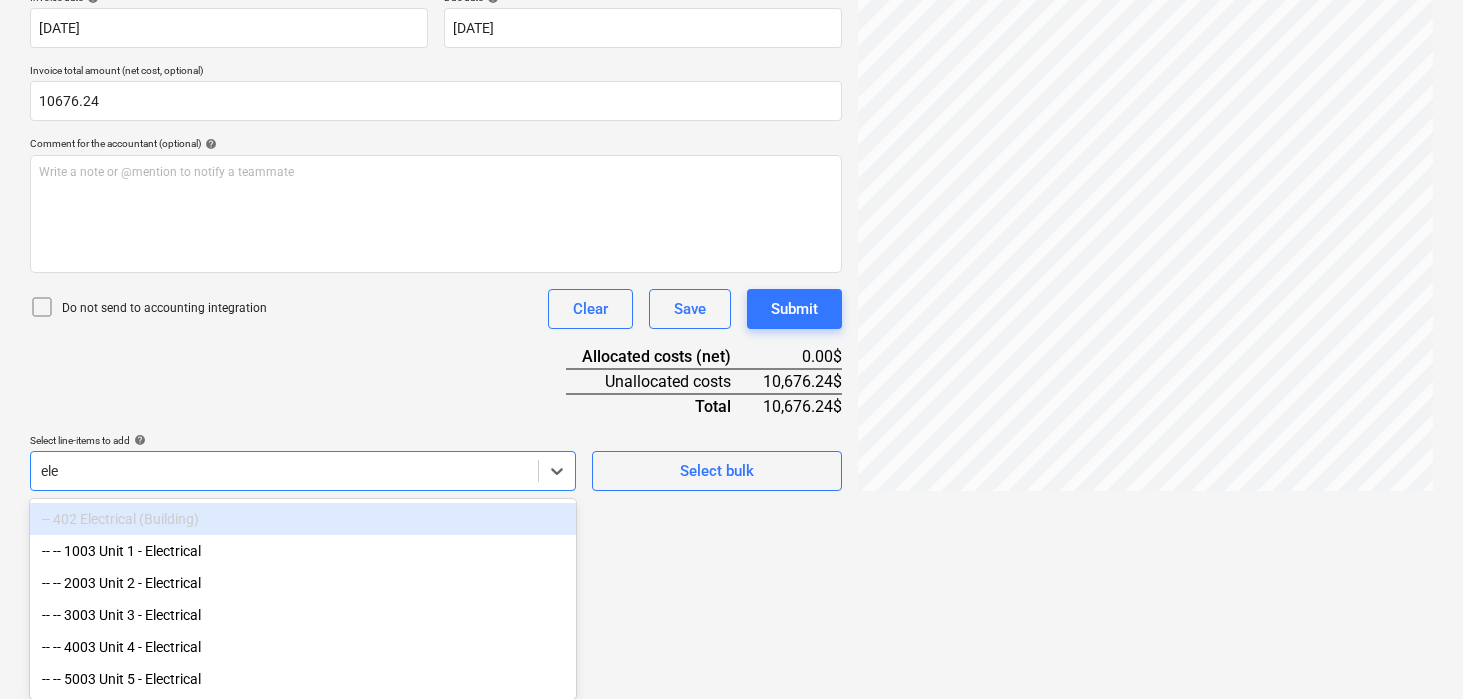 type on "elec" 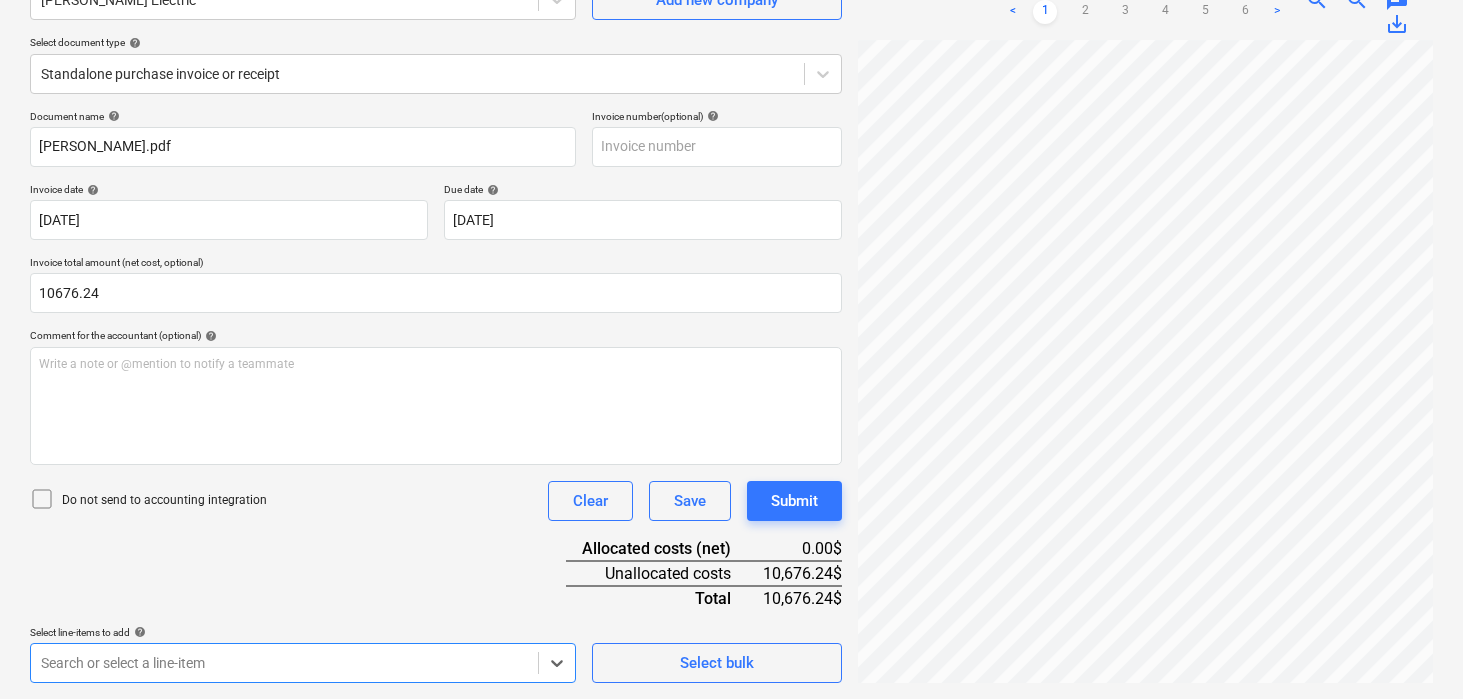 scroll, scrollTop: 201, scrollLeft: 0, axis: vertical 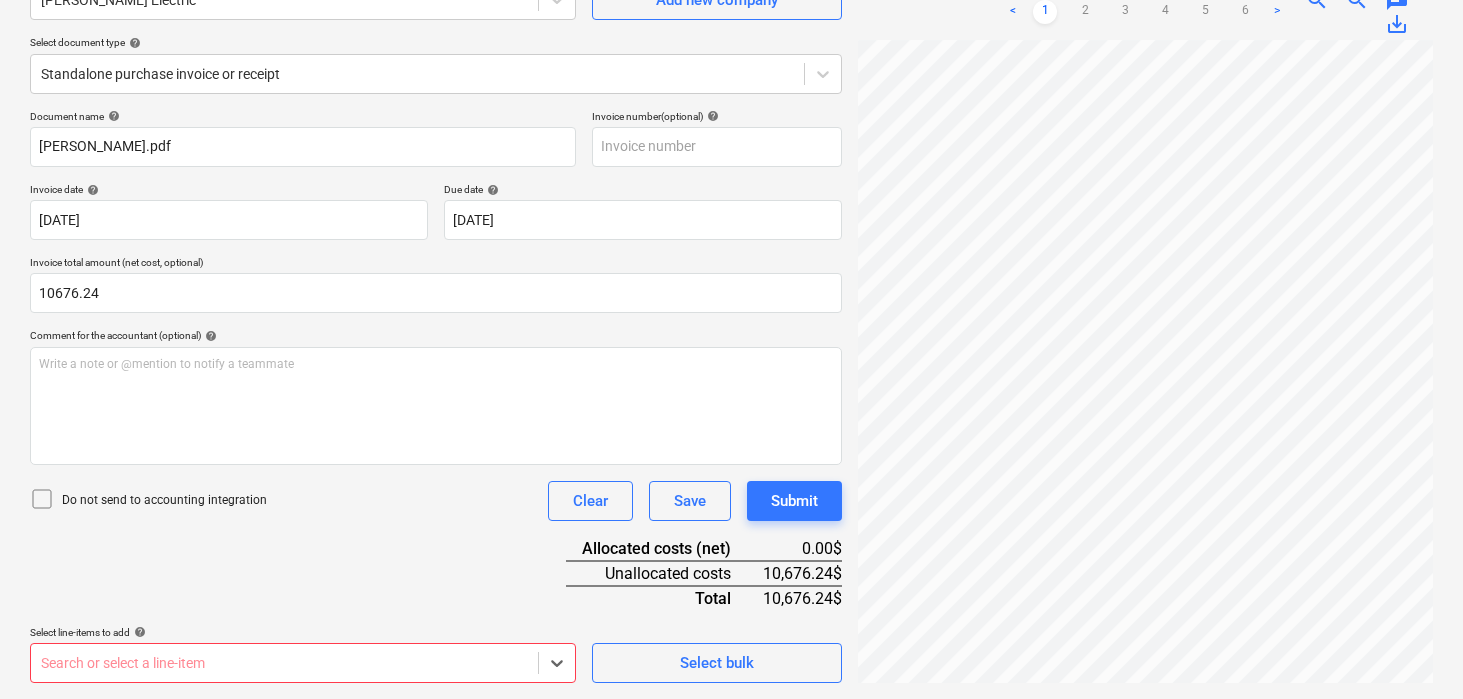 click on "Sales Projects Contacts Company Inbox 1 format_size keyboard_arrow_down help search Search notifications 0 keyboard_arrow_down [PERSON_NAME] keyboard_arrow_down 325 [PERSON_NAME] 325 [PERSON_NAME] Budget 9+ Client contract Payment applications Purchase orders Costs Income Files 2 Analytics Settings Create new document Select company [PERSON_NAME] Electric   Add new company Select document type help Standalone purchase invoice or receipt Document name help [PERSON_NAME].pdf Invoice number  (optional) help Invoice date help [DATE] [DATE] Press the down arrow key to interact with the calendar and
select a date. Press the question mark key to get the keyboard shortcuts for changing dates. Due date help [DATE] [DATE] Press the down arrow key to interact with the calendar and
select a date. Press the question mark key to get the keyboard shortcuts for changing dates. Invoice total amount (net cost, optional) 10676.24 Comment for the accountant (optional) help Write a note or @mention to notify a teammate ﻿" at bounding box center (731, 148) 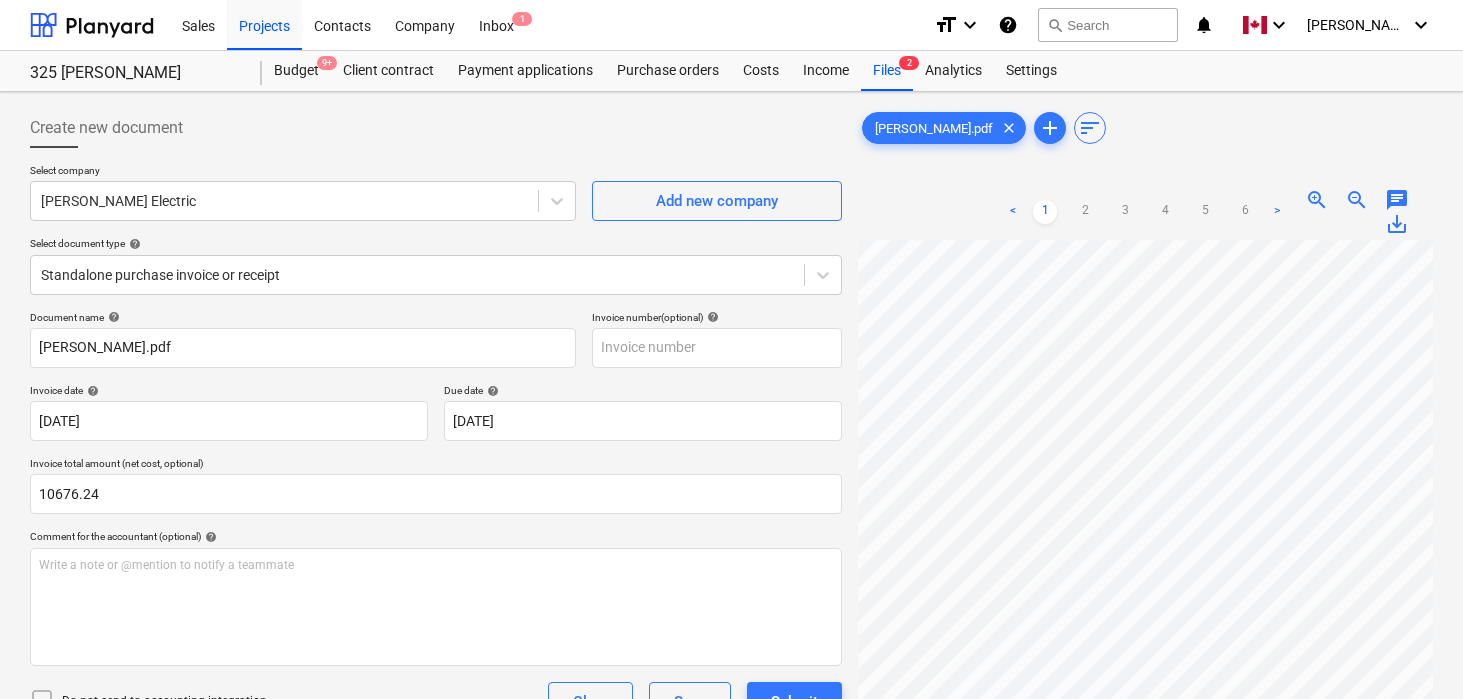 scroll, scrollTop: 393, scrollLeft: 0, axis: vertical 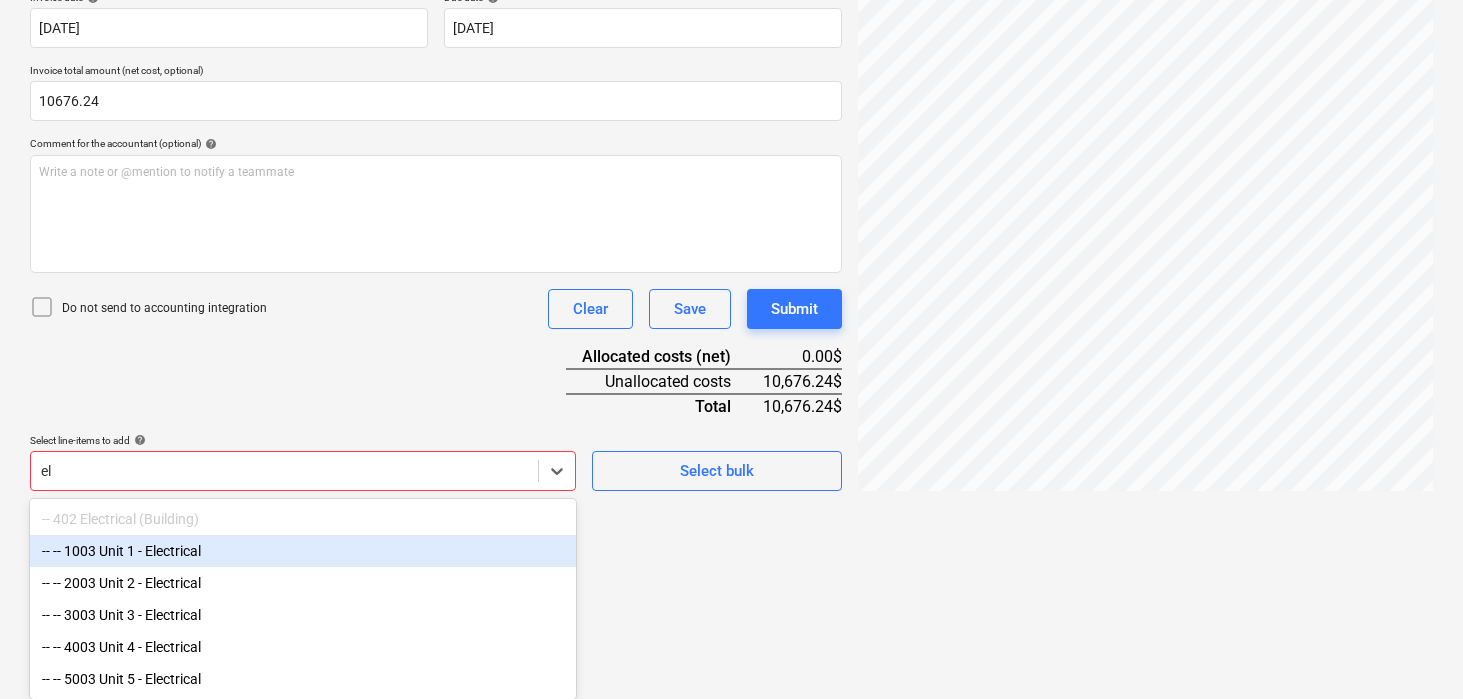 type on "e" 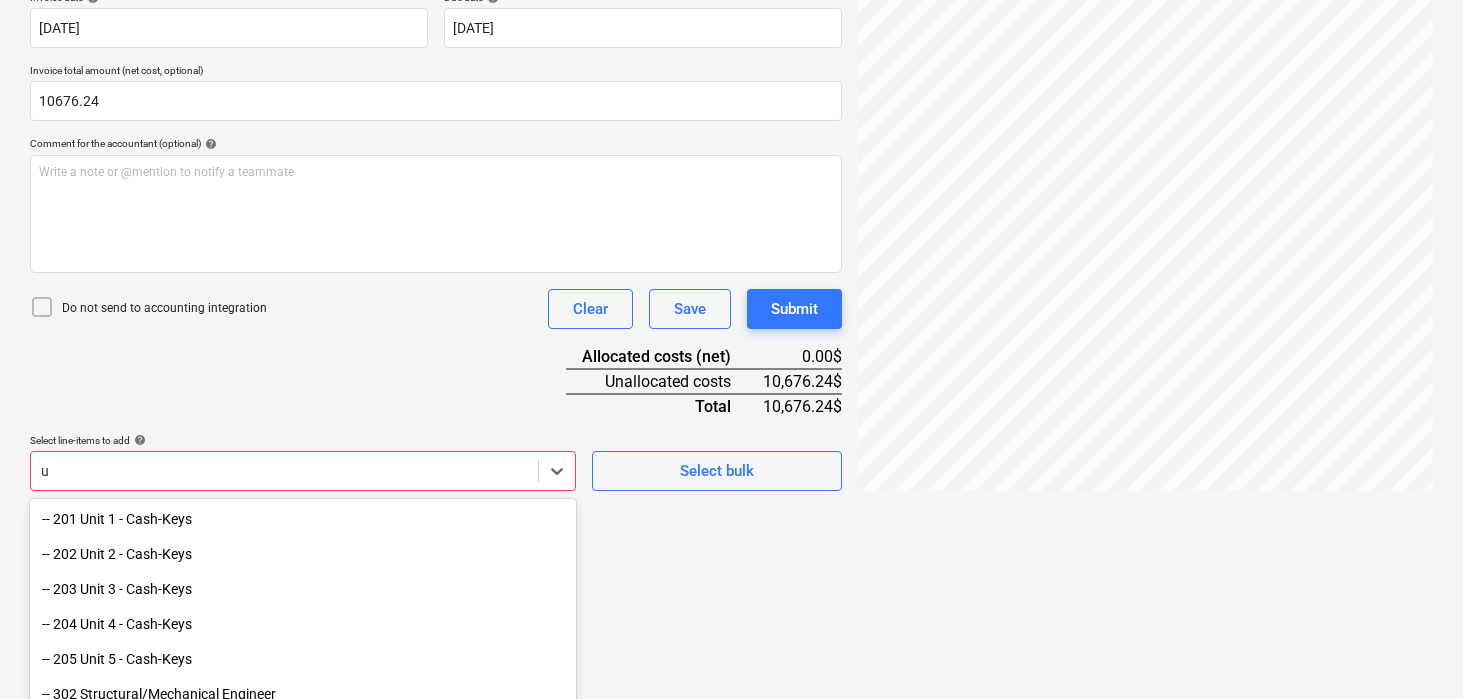 type on "up" 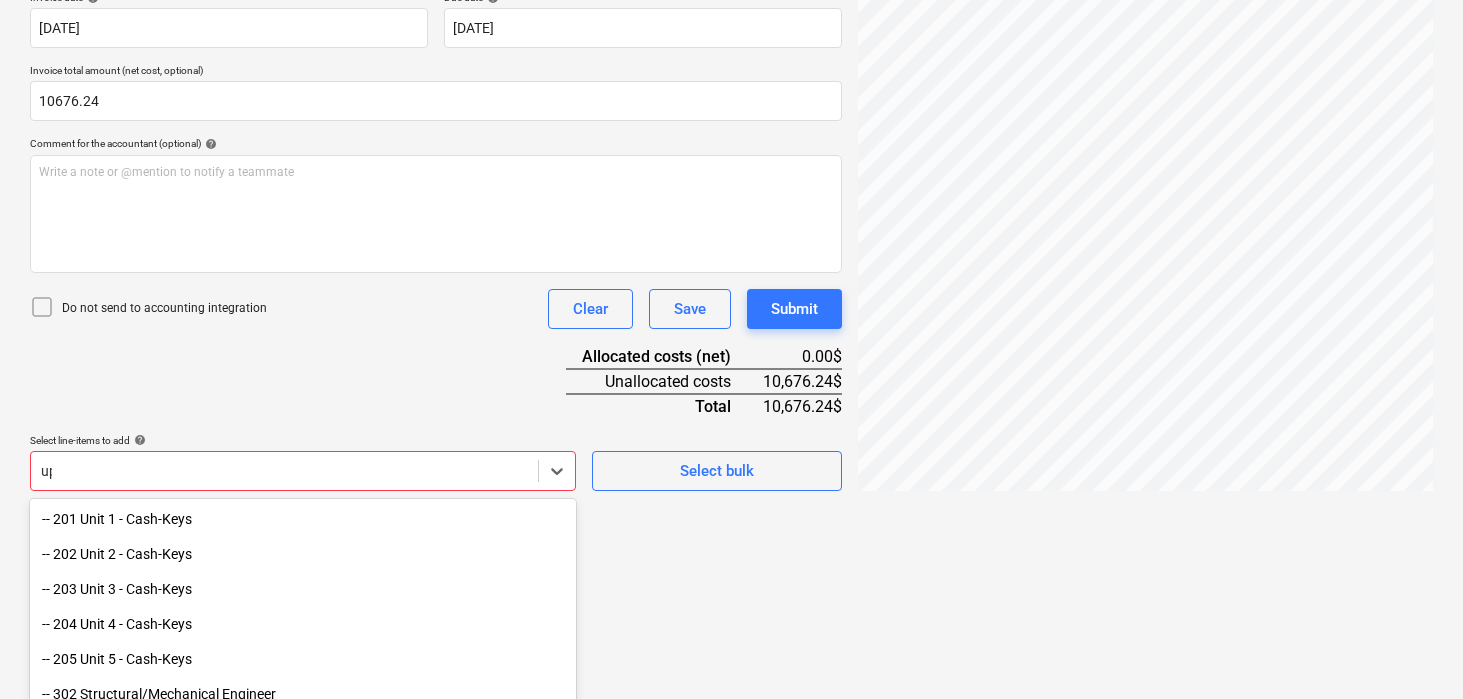 scroll, scrollTop: 329, scrollLeft: 0, axis: vertical 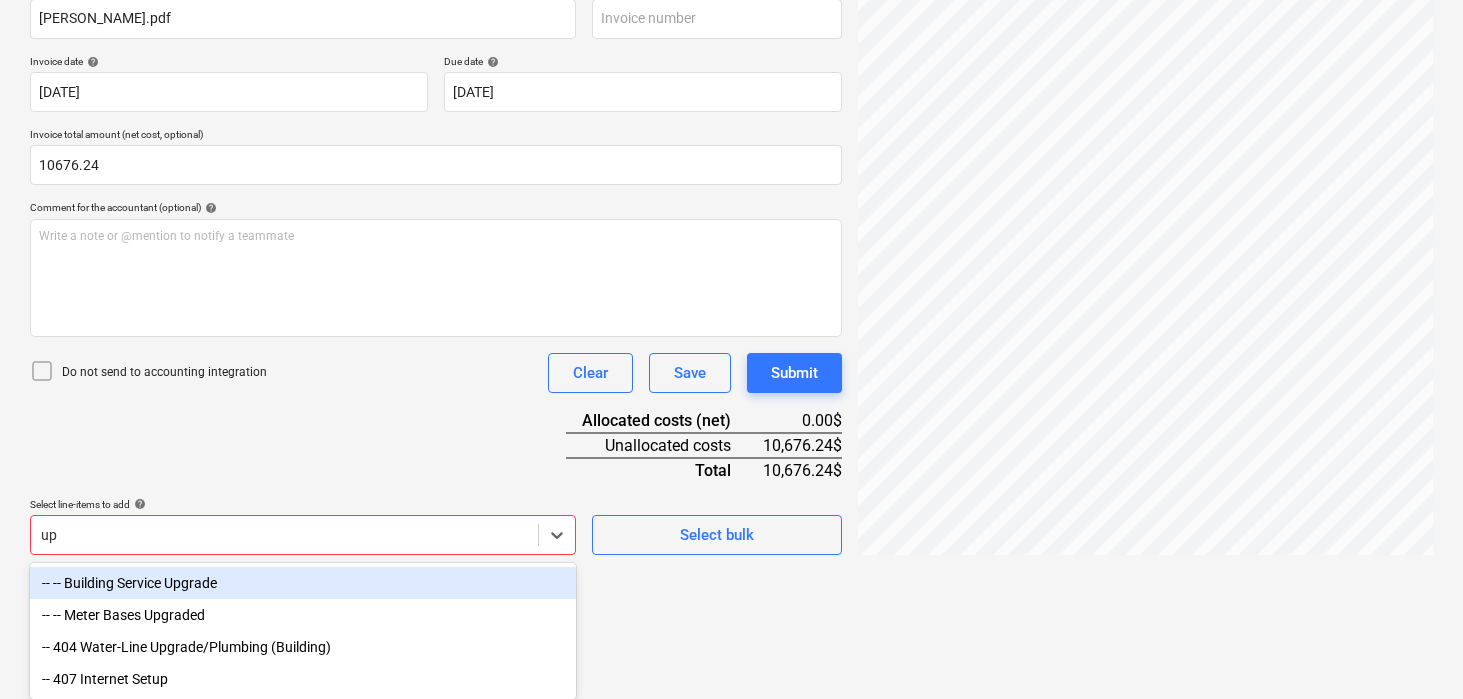 click on "-- --   Building Service Upgrade" at bounding box center [303, 583] 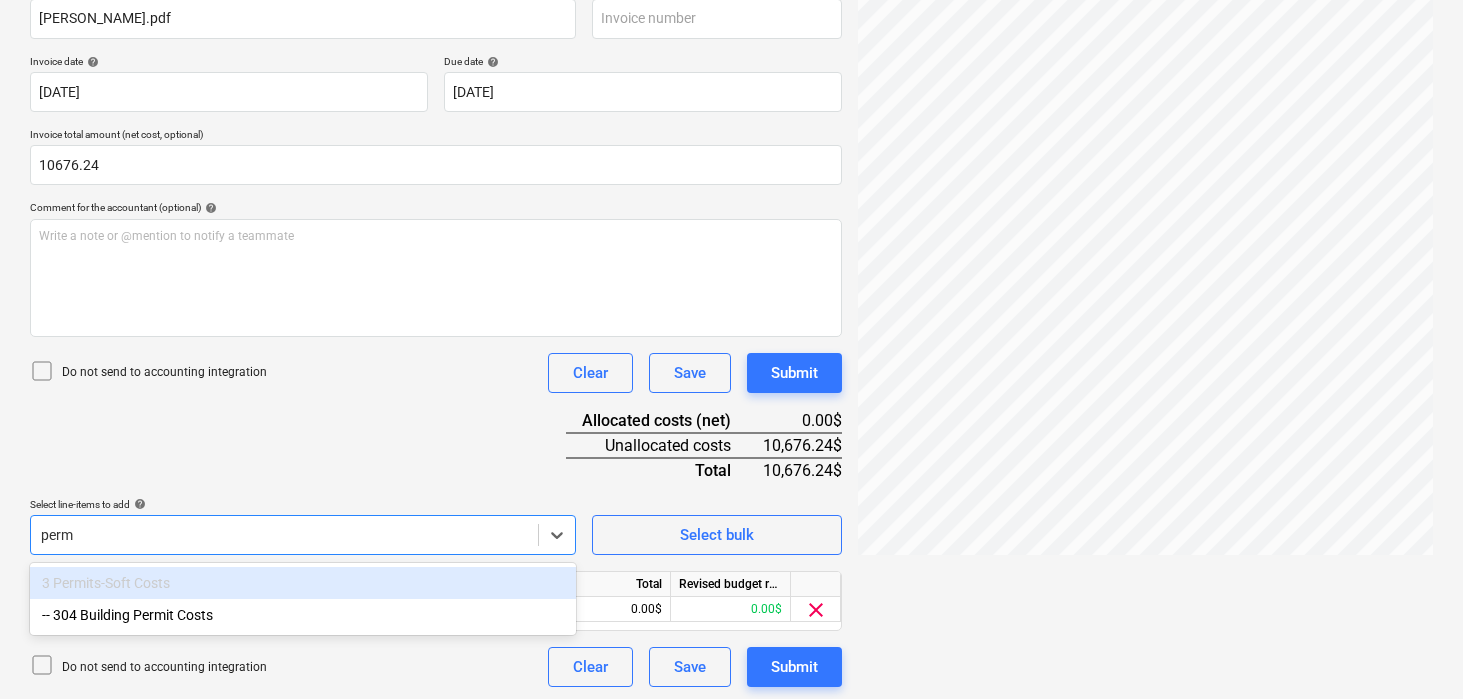 type on "permi" 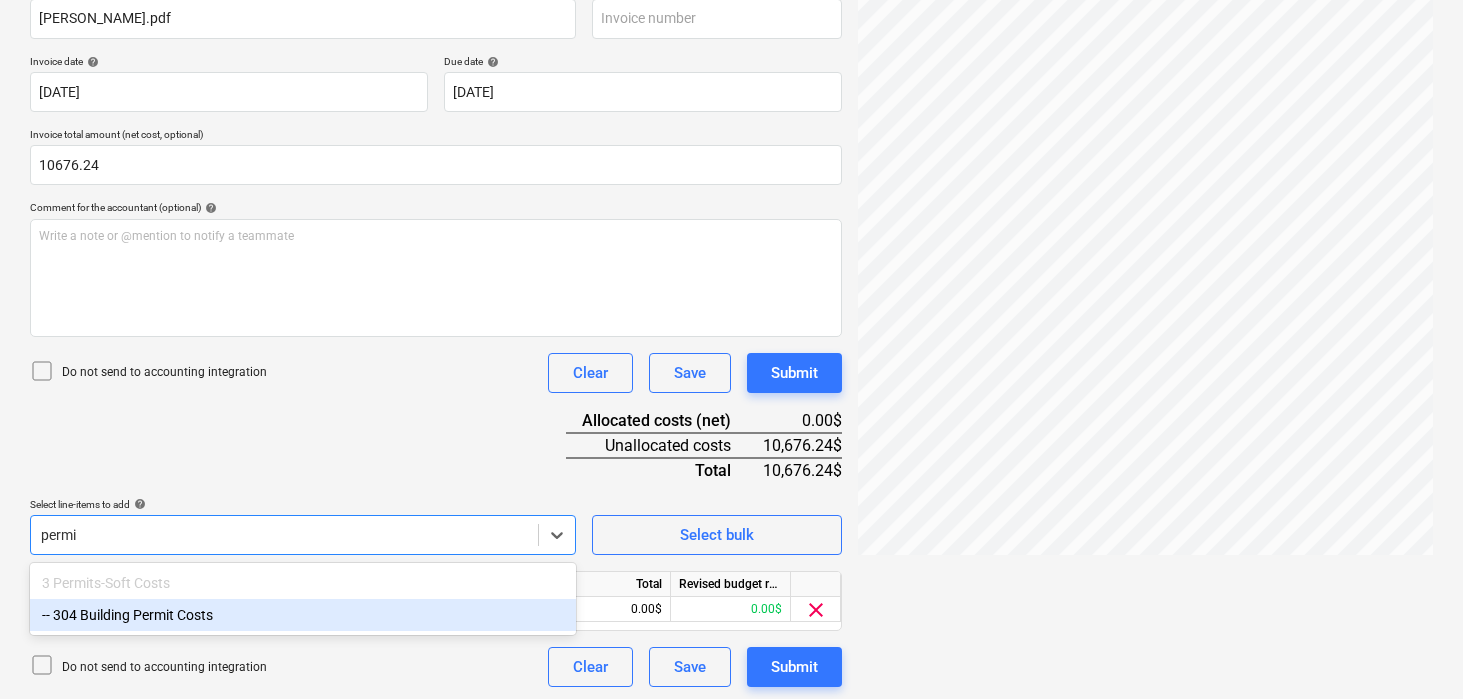 click on "--  304 Building Permit Costs" at bounding box center (303, 615) 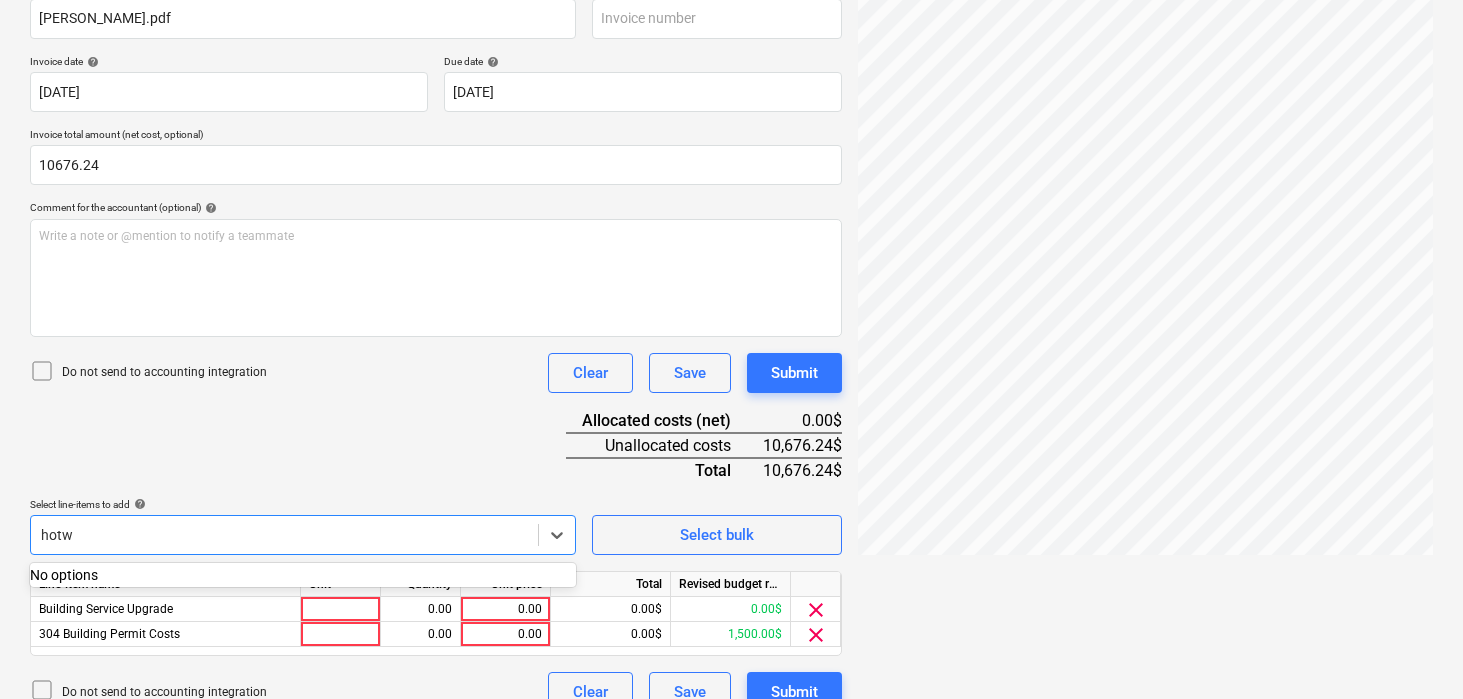 type on "hot" 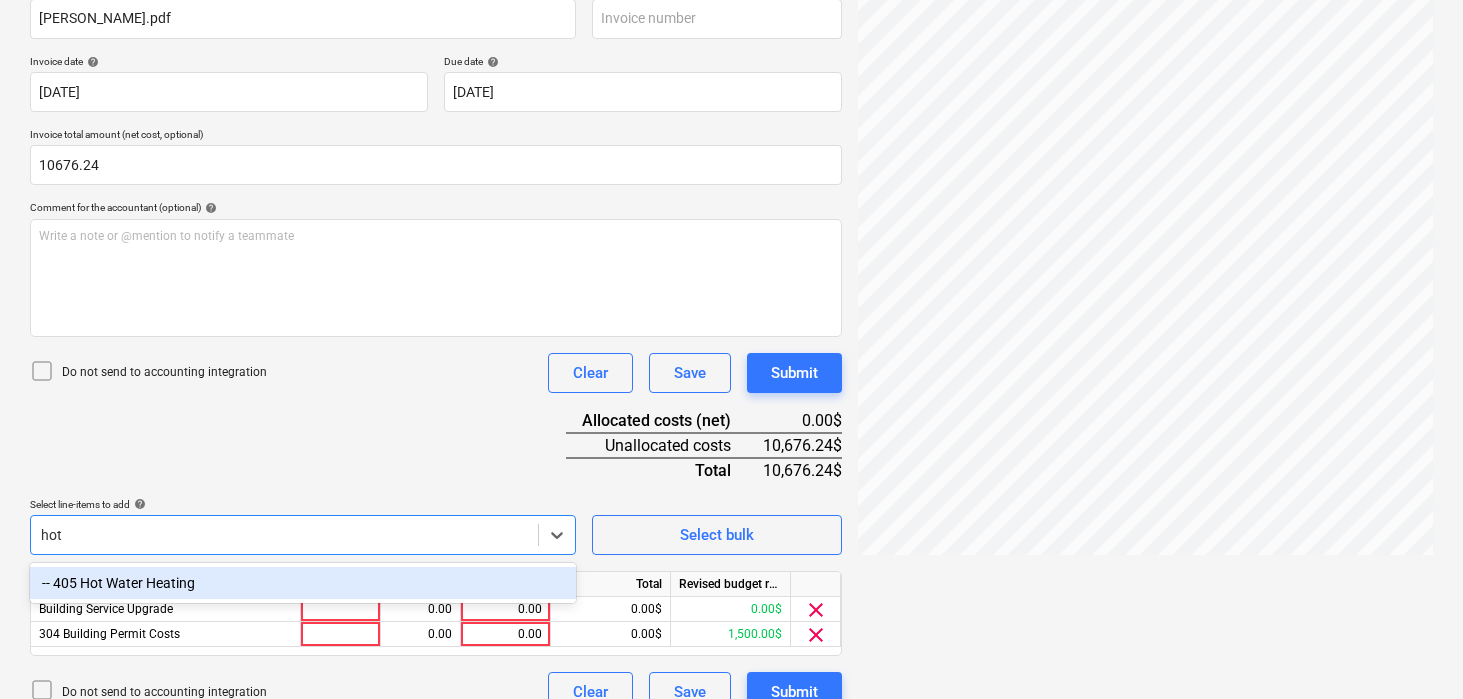 click on "--  405 Hot Water Heating" at bounding box center [303, 583] 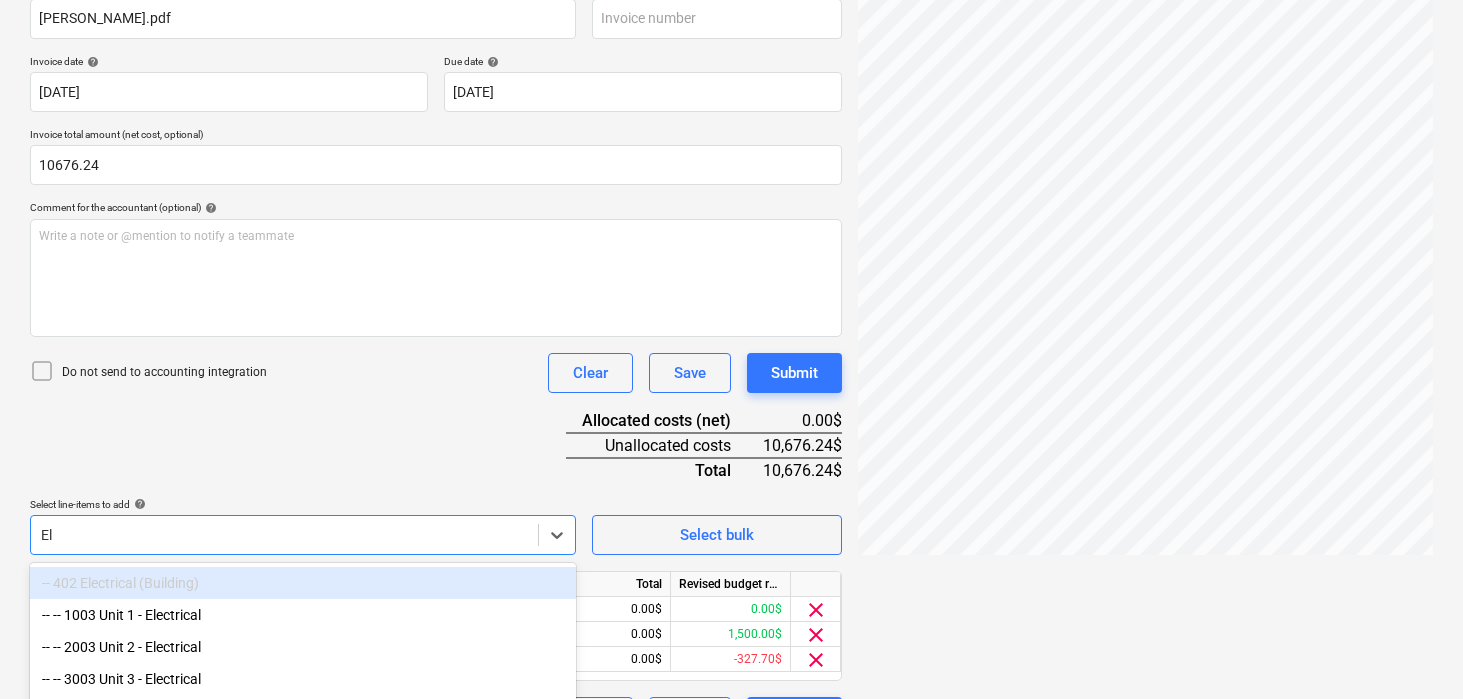 type on "Ele" 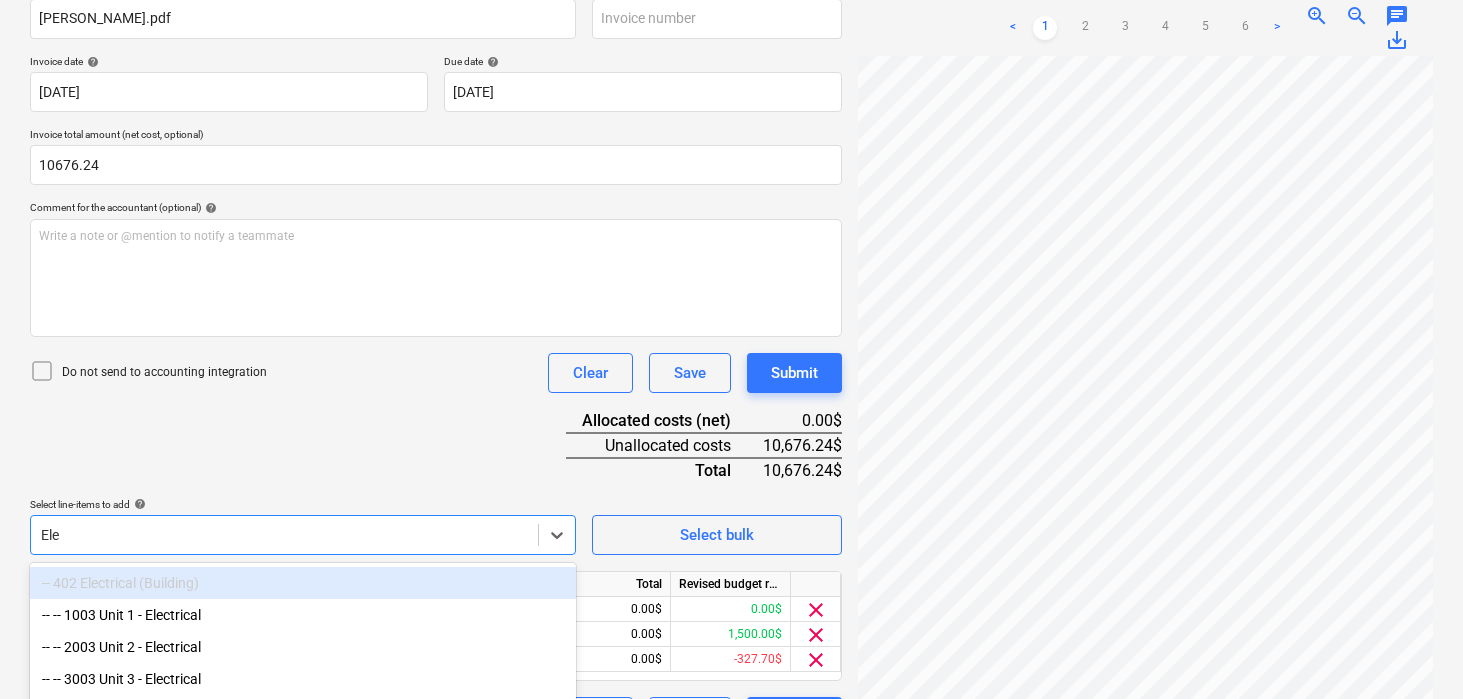 scroll, scrollTop: 393, scrollLeft: 0, axis: vertical 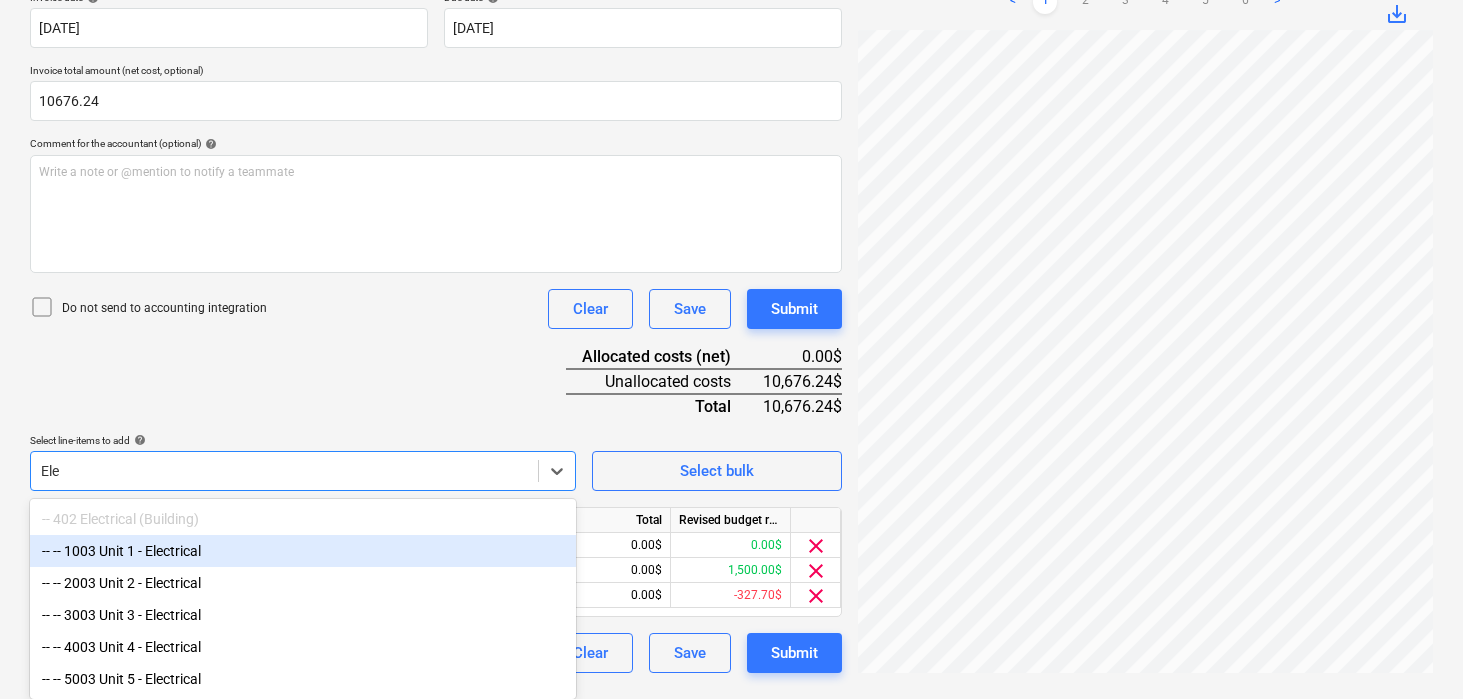 click on "-- --  1003 Unit 1 - Electrical" at bounding box center (303, 551) 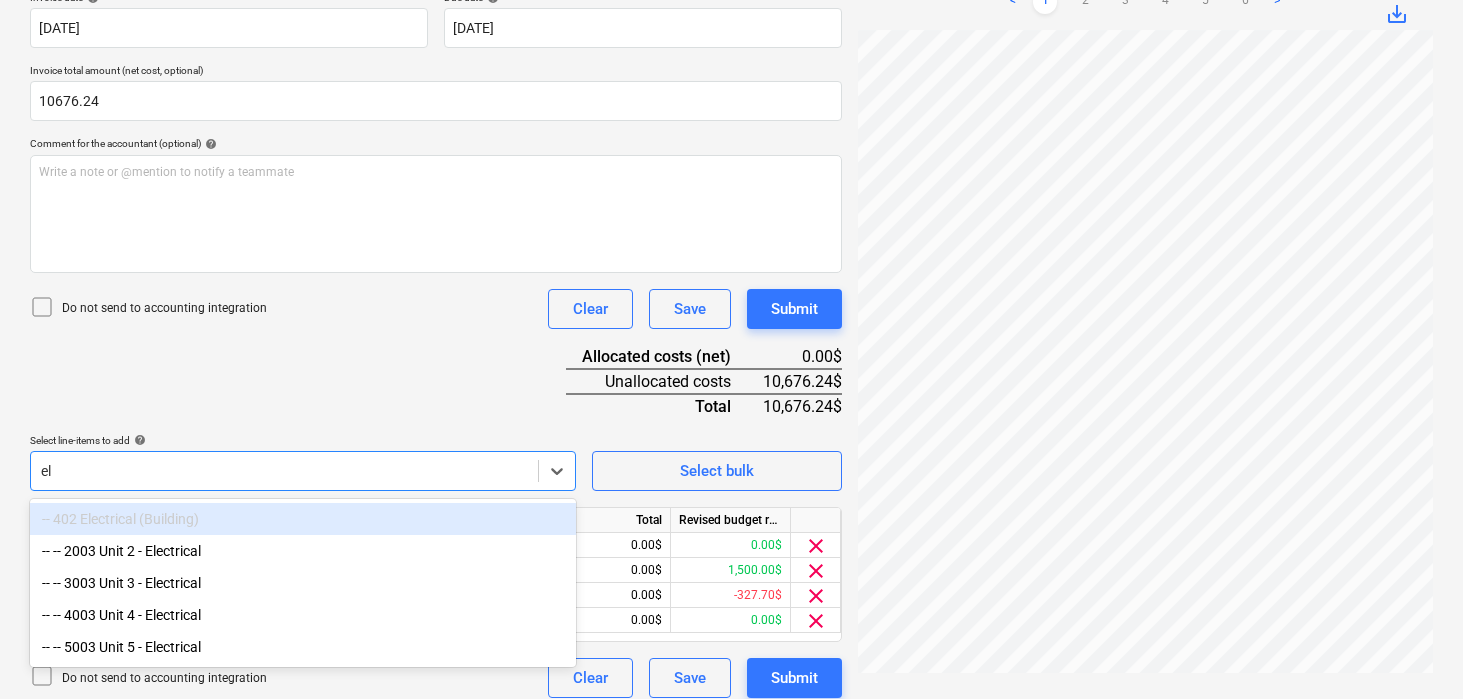 type on "ele" 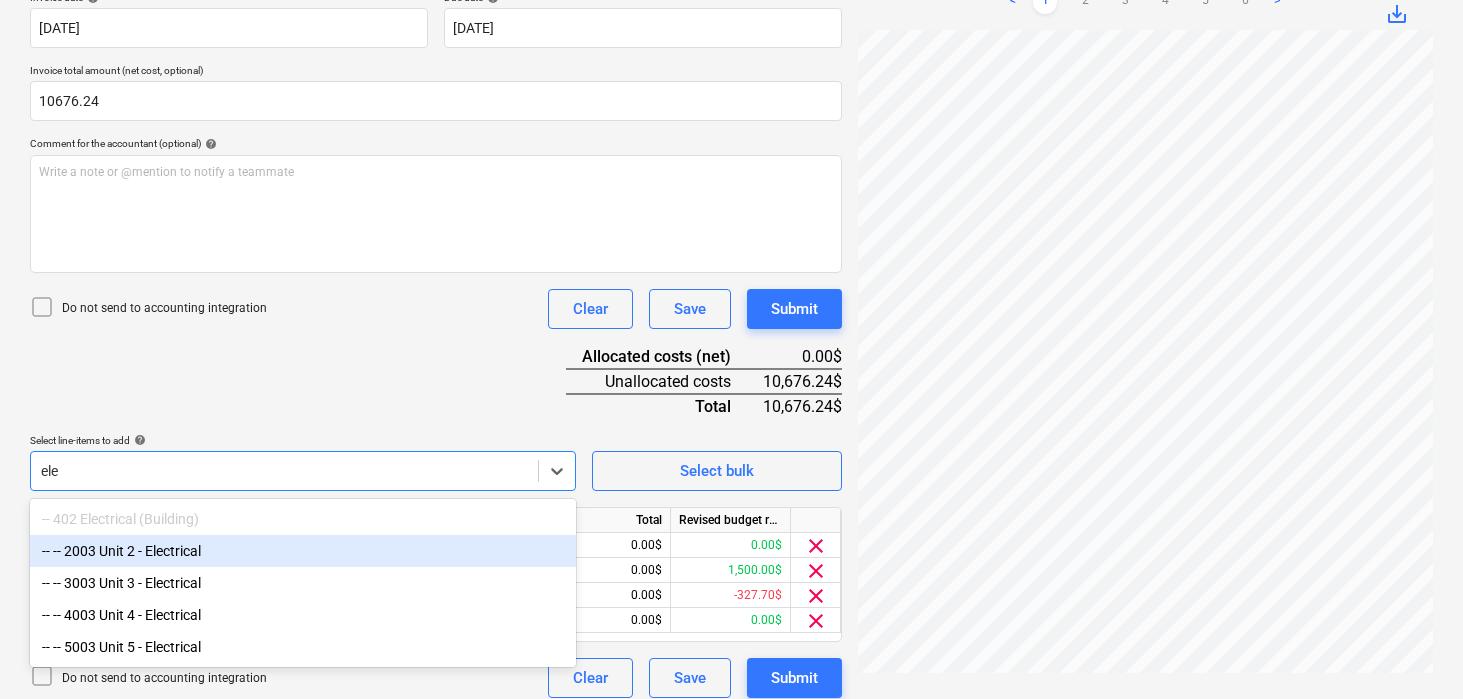 click on "-- --  2003 Unit 2 - Electrical" at bounding box center (303, 551) 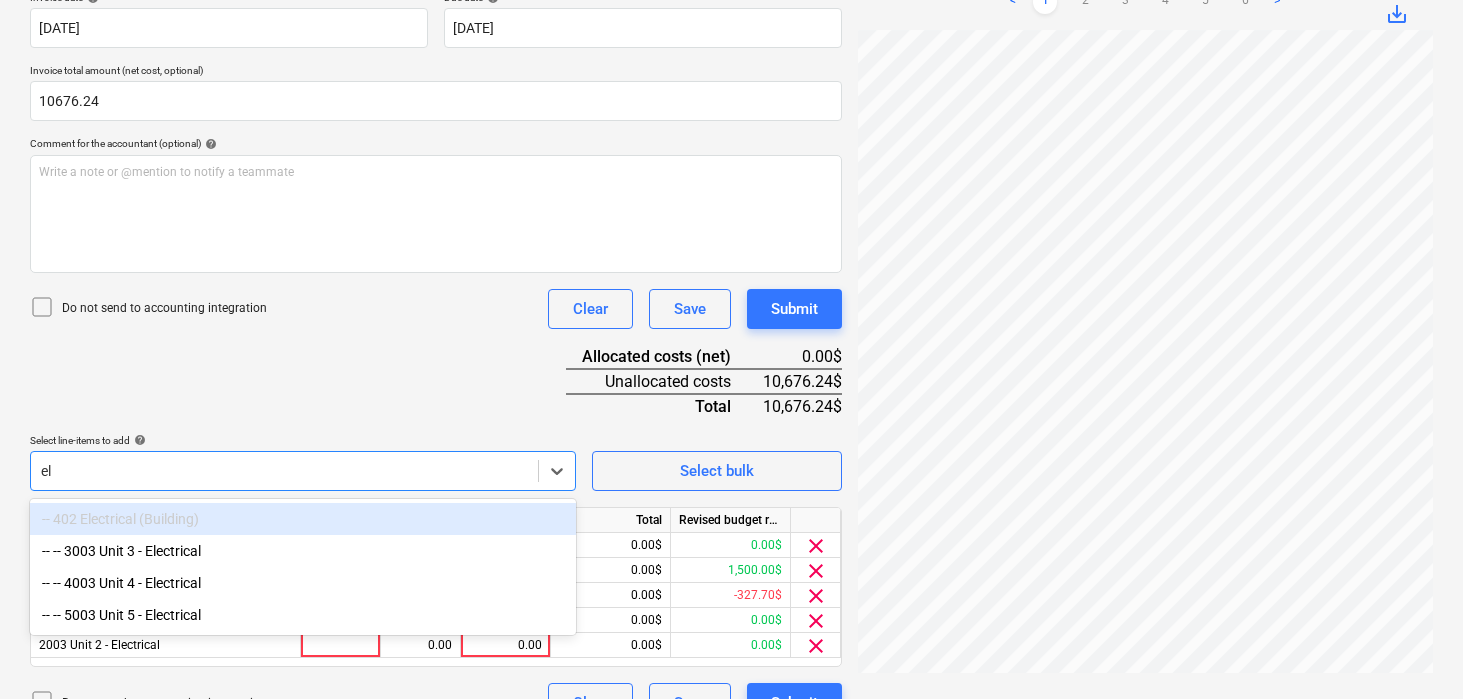 type on "ele" 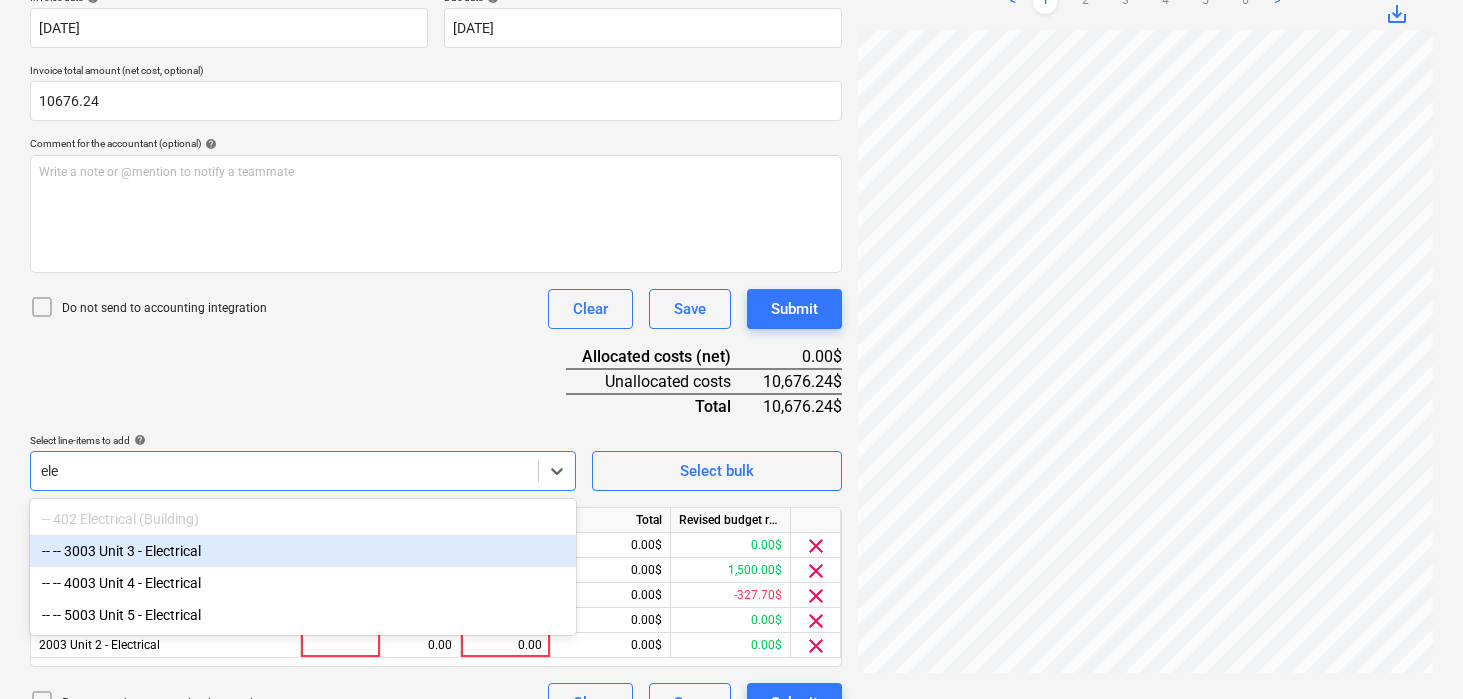click on "-- --  3003 Unit 3 - Electrical" at bounding box center (303, 551) 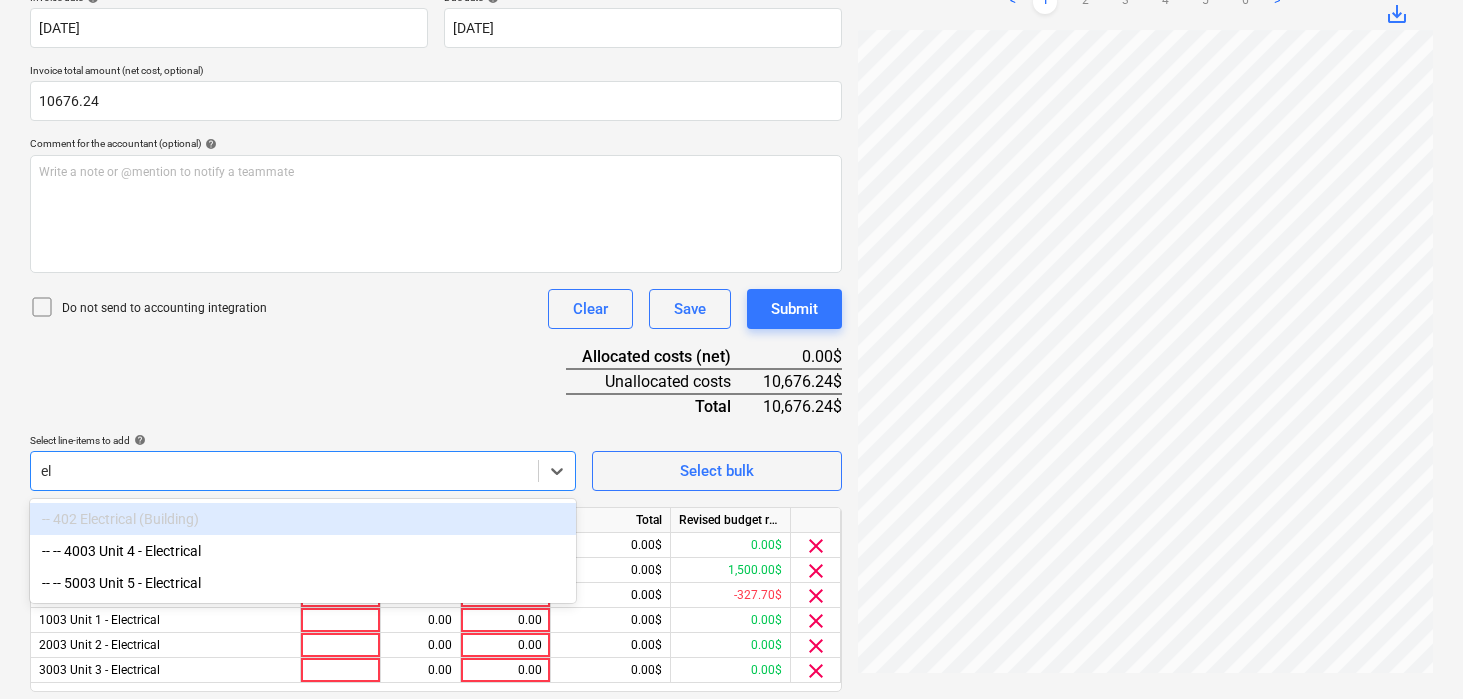 type on "ele" 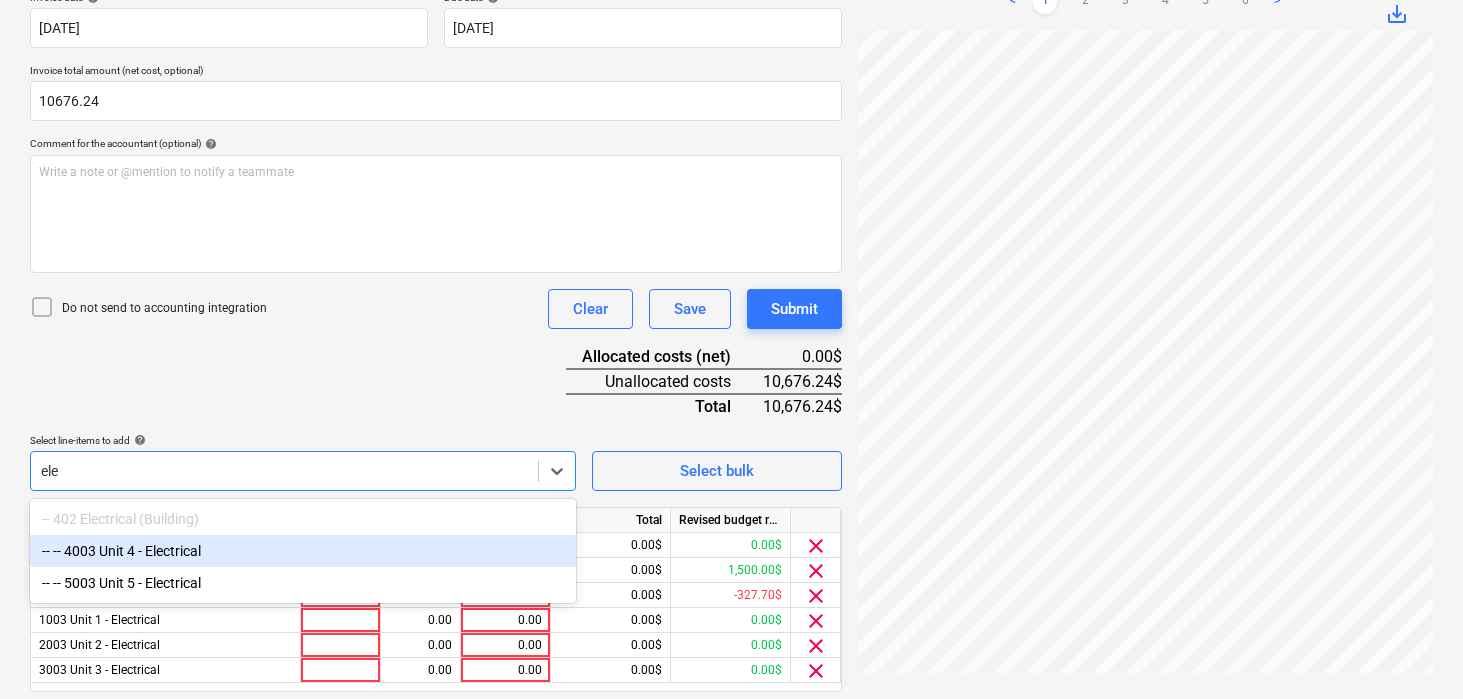 click on "-- --  4003 Unit 4 - Electrical" at bounding box center (303, 551) 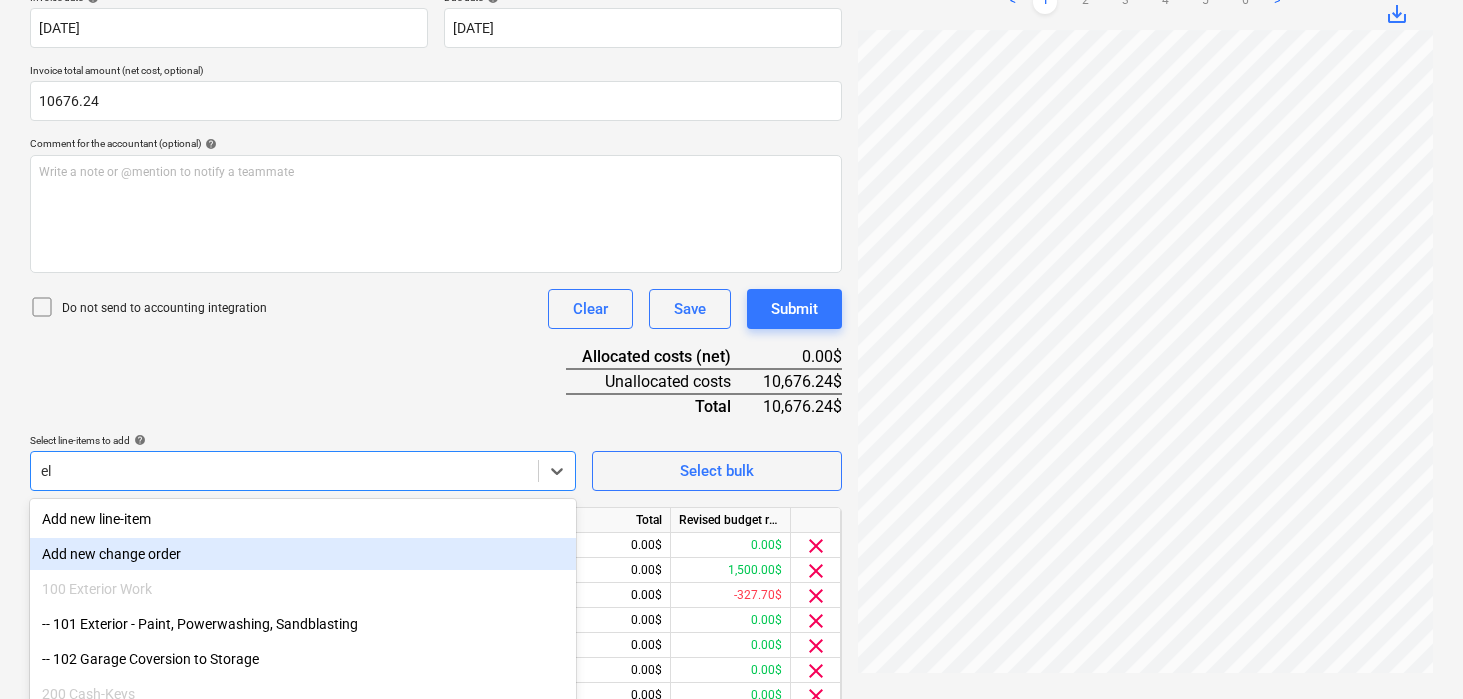 type on "ele" 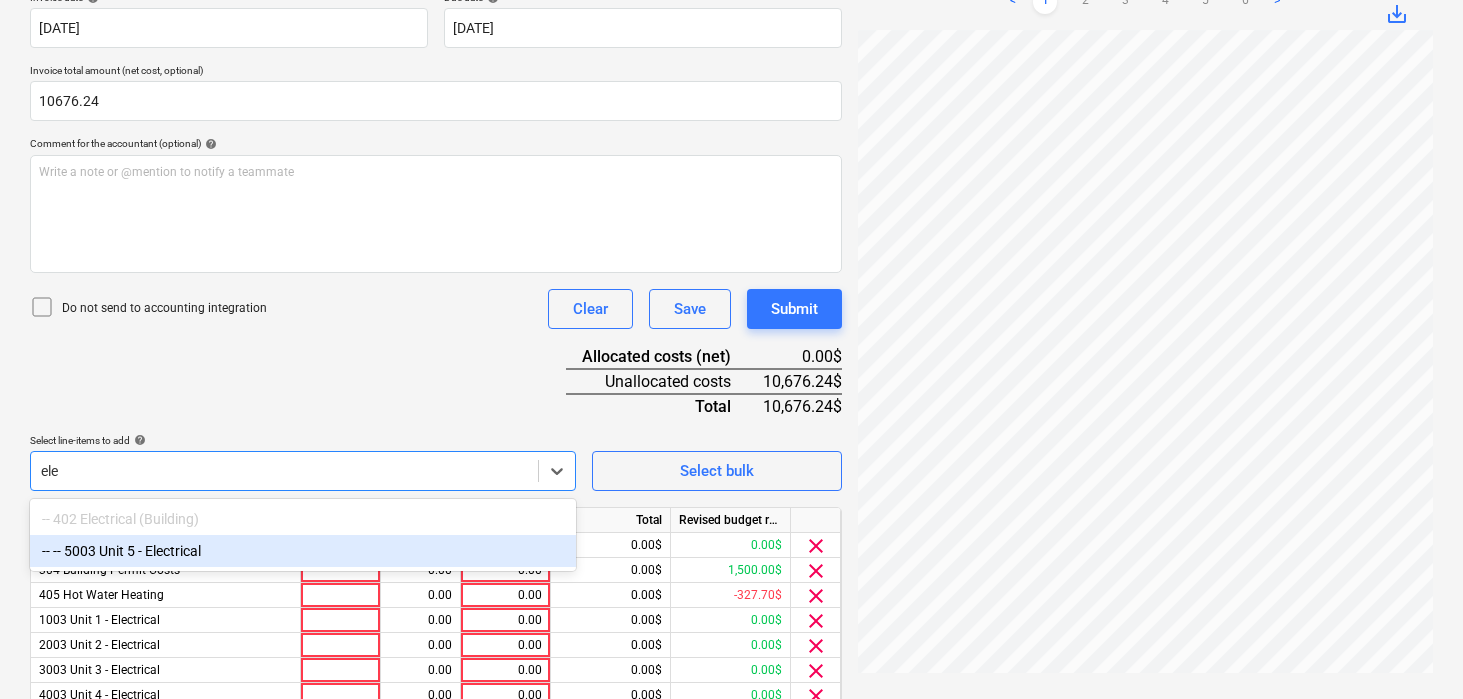 click on "-- --  5003 Unit 5 - Electrical" at bounding box center (303, 551) 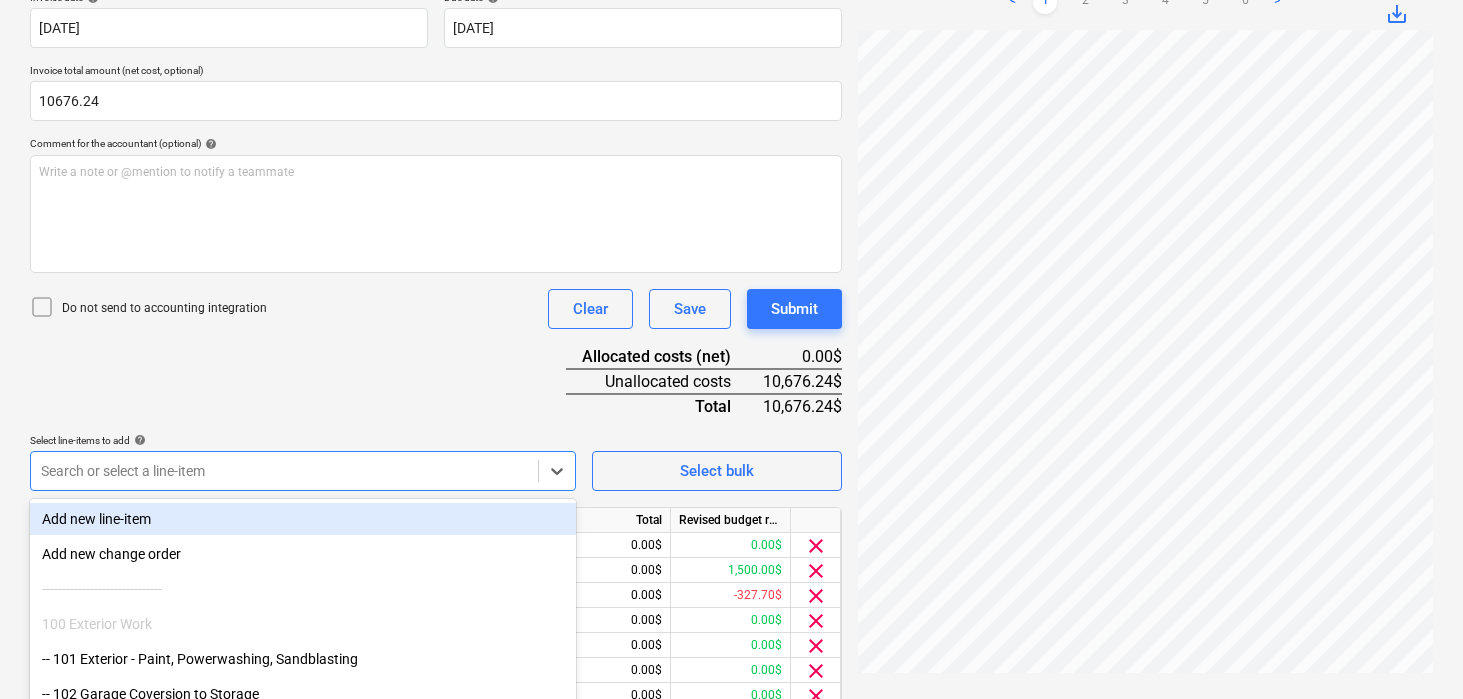 click on "Document name help [PERSON_NAME].pdf Invoice number  (optional) help Invoice date help [DATE] [DATE] Press the down arrow key to interact with the calendar and
select a date. Press the question mark key to get the keyboard shortcuts for changing dates. Due date help [DATE] [DATE] Press the down arrow key to interact with the calendar and
select a date. Press the question mark key to get the keyboard shortcuts for changing dates. Invoice total amount (net cost, optional) 10676.24 Comment for the accountant (optional) help Write a note or @mention to notify a teammate ﻿ Do not send to accounting integration Clear Save Submit Allocated costs (net) 0.00$ Unallocated costs 10,676.24$ Total 10,676.24$ Select line-items to add help option -- --  5003 Unit 5 - Electrical, selected. Search or select a line-item Select bulk Line-item name Unit Quantity Unit price Total Revised budget remaining  Building Service Upgrade 0.00 0.00 0.00$ 0.00$ clear 304 Building Permit Costs 0.00 0.00 0.00$ clear" at bounding box center (436, 358) 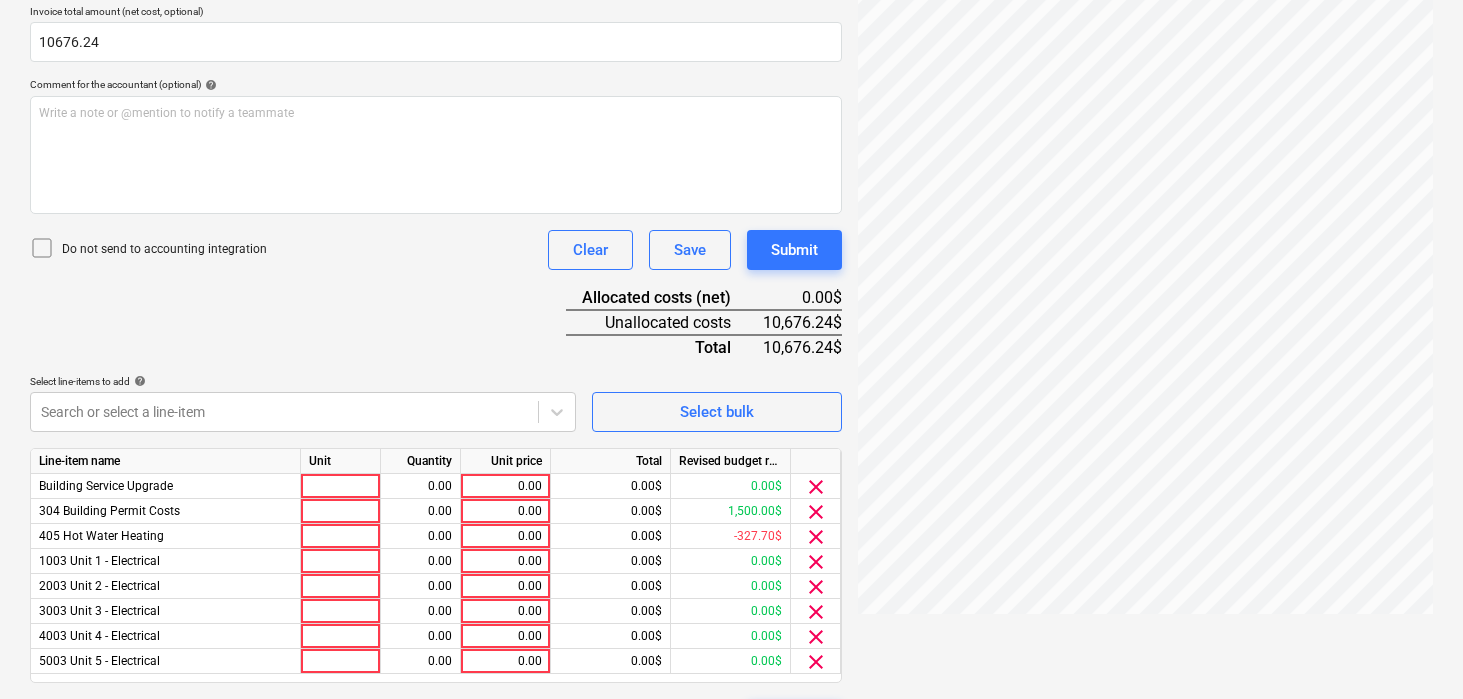 scroll, scrollTop: 508, scrollLeft: 0, axis: vertical 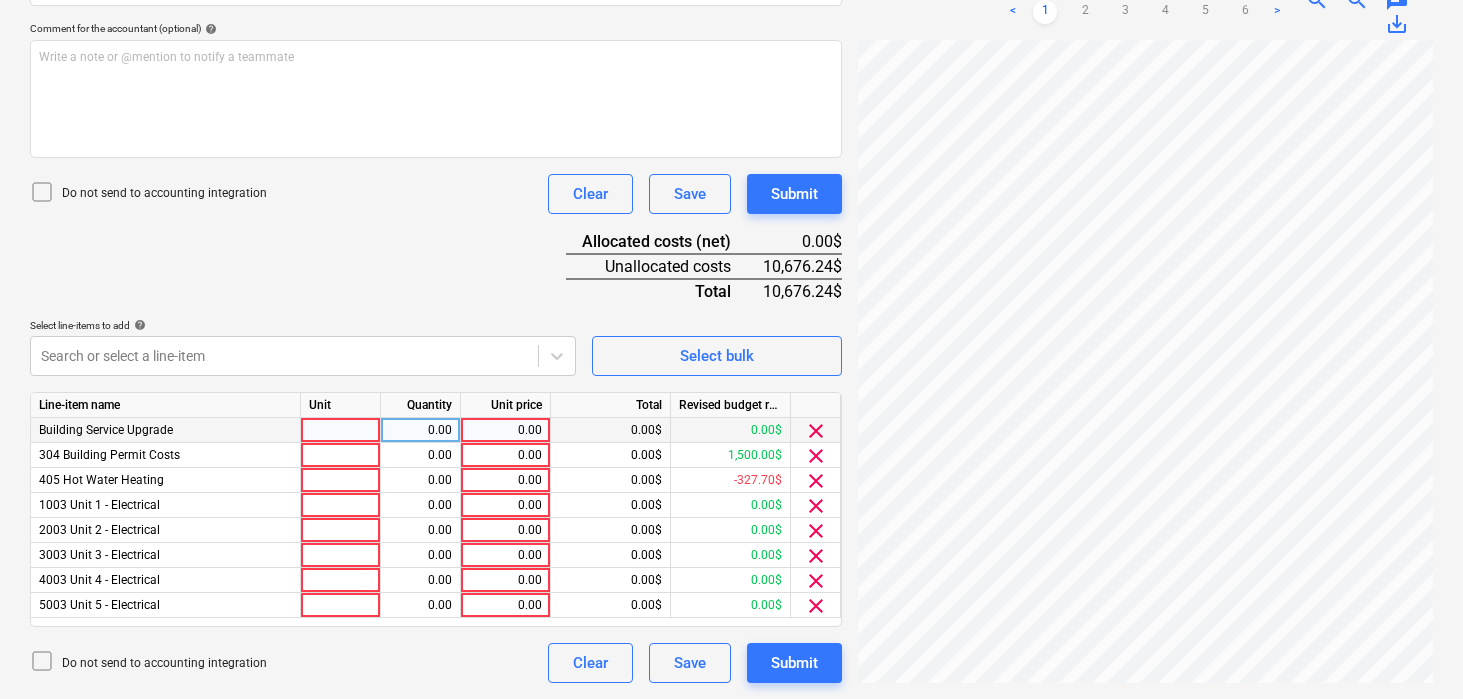 click at bounding box center [341, 430] 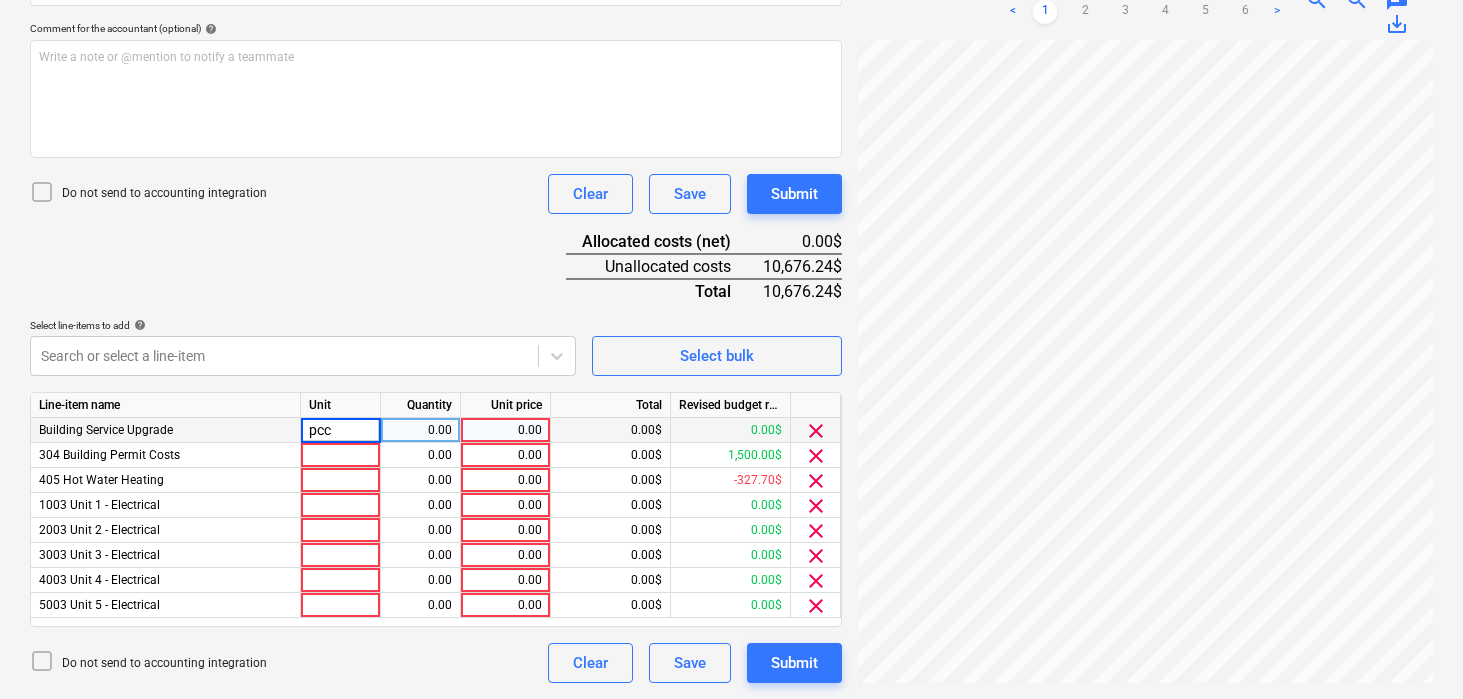 type on "pccs" 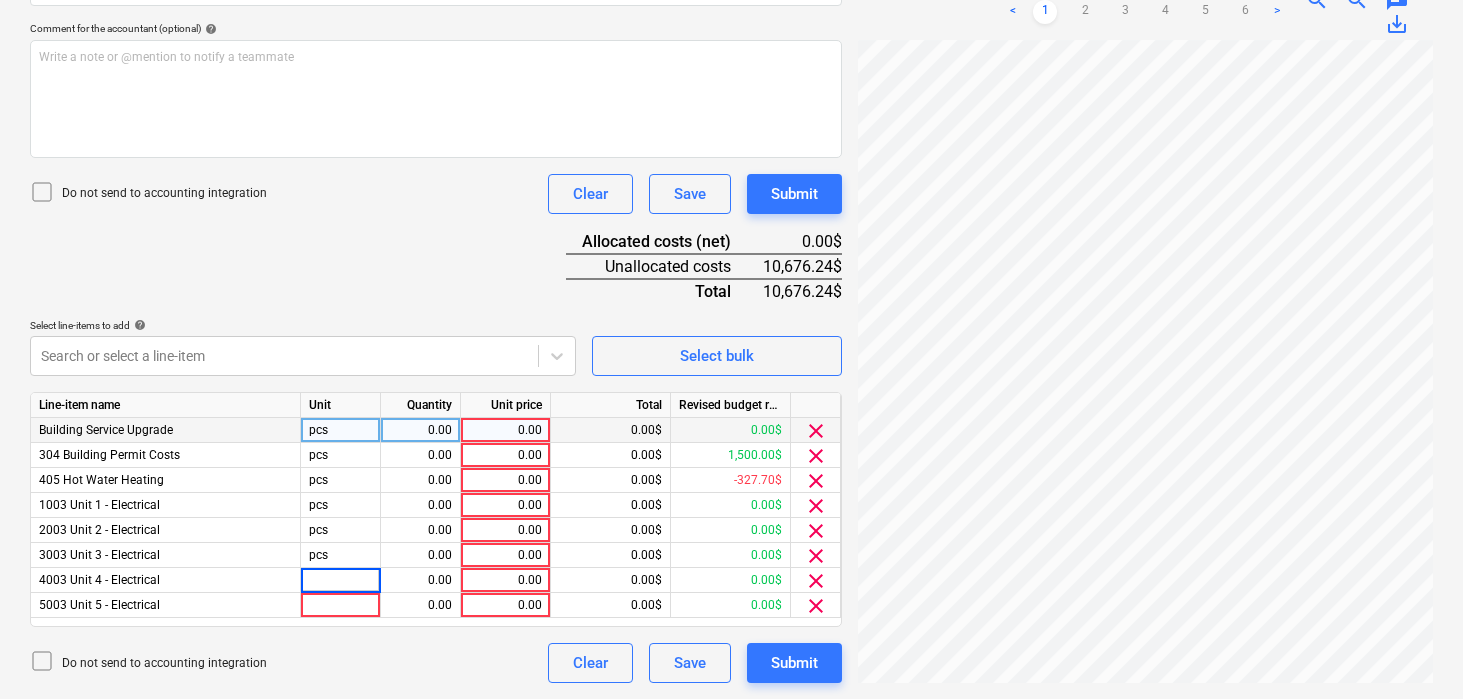type on "pcs" 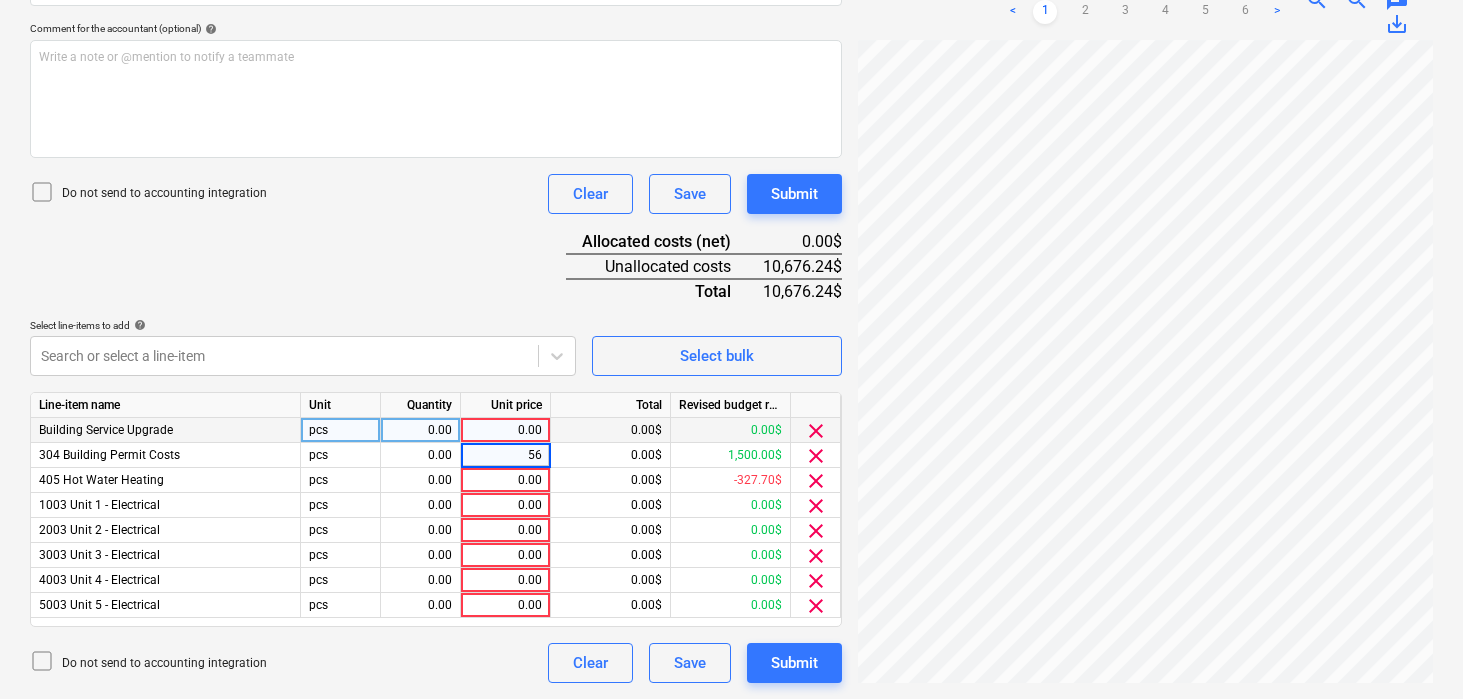 type on "565" 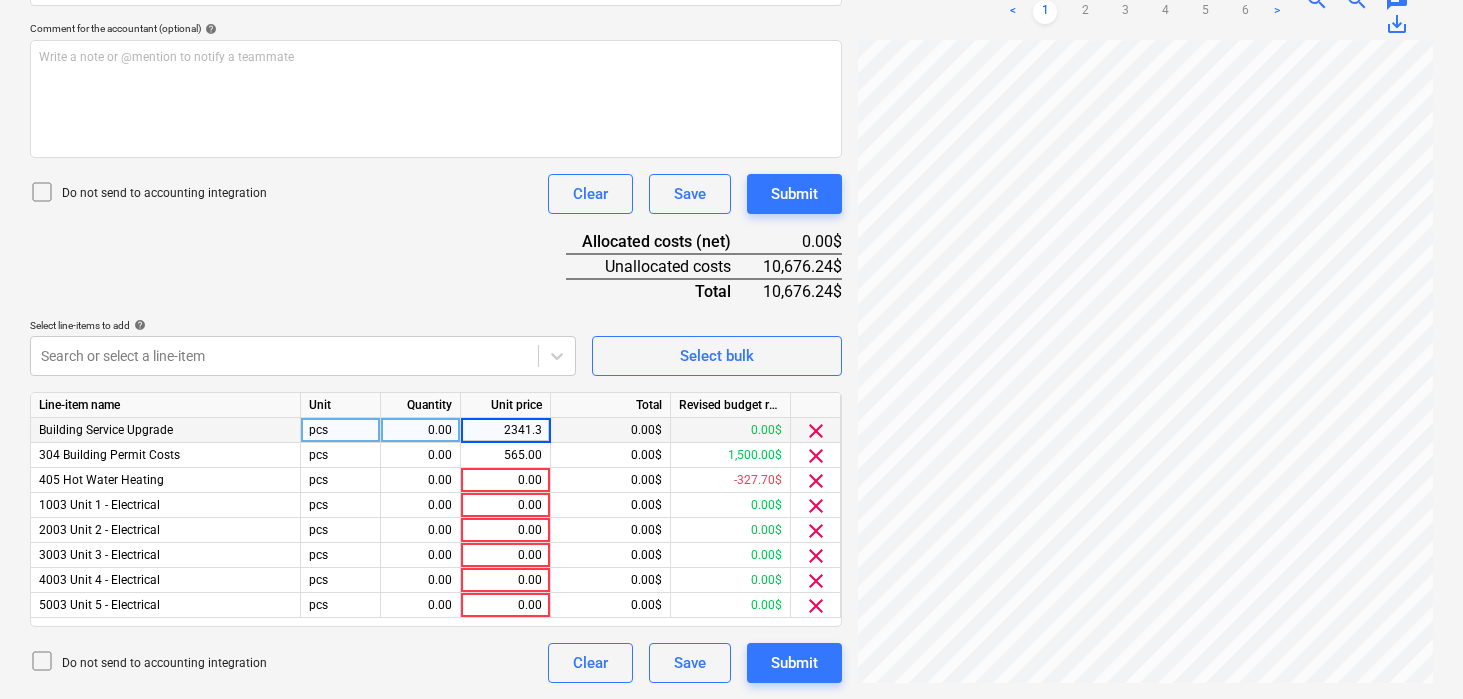 type on "2341.36" 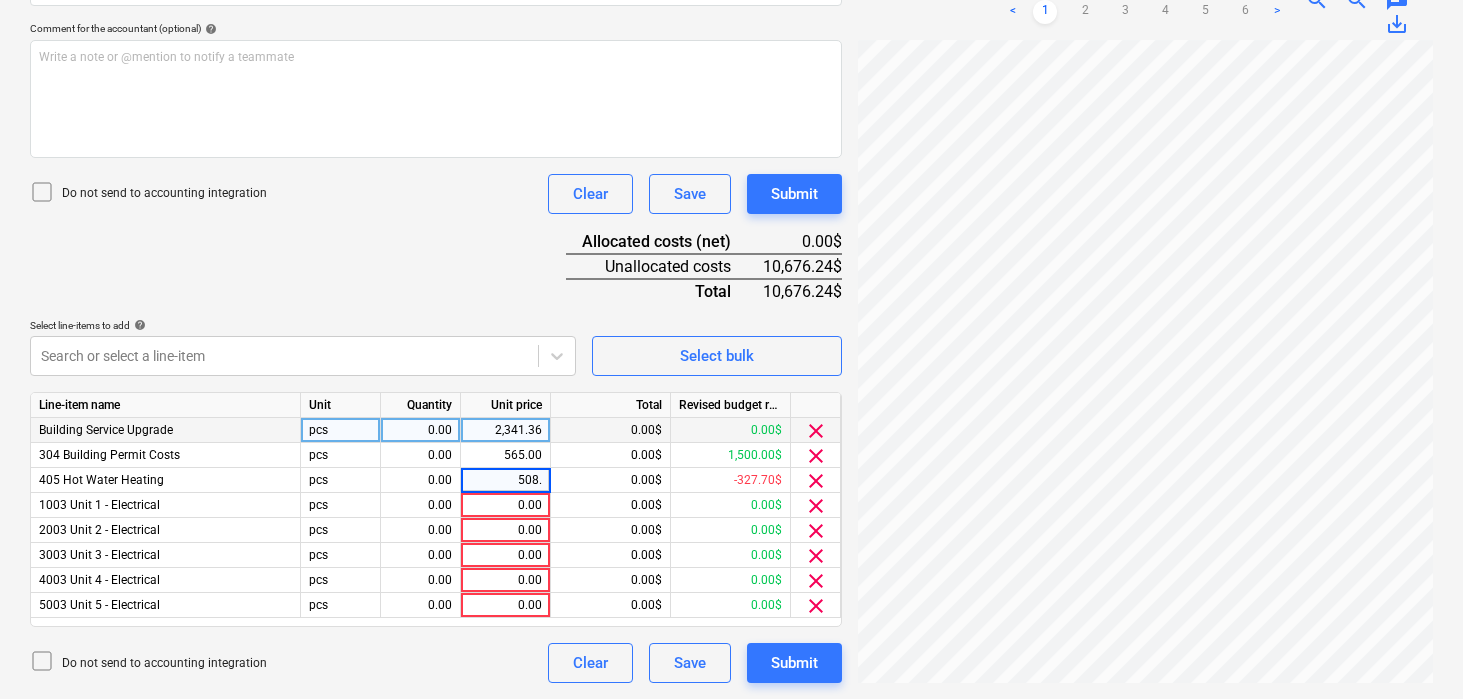 type on "508.5" 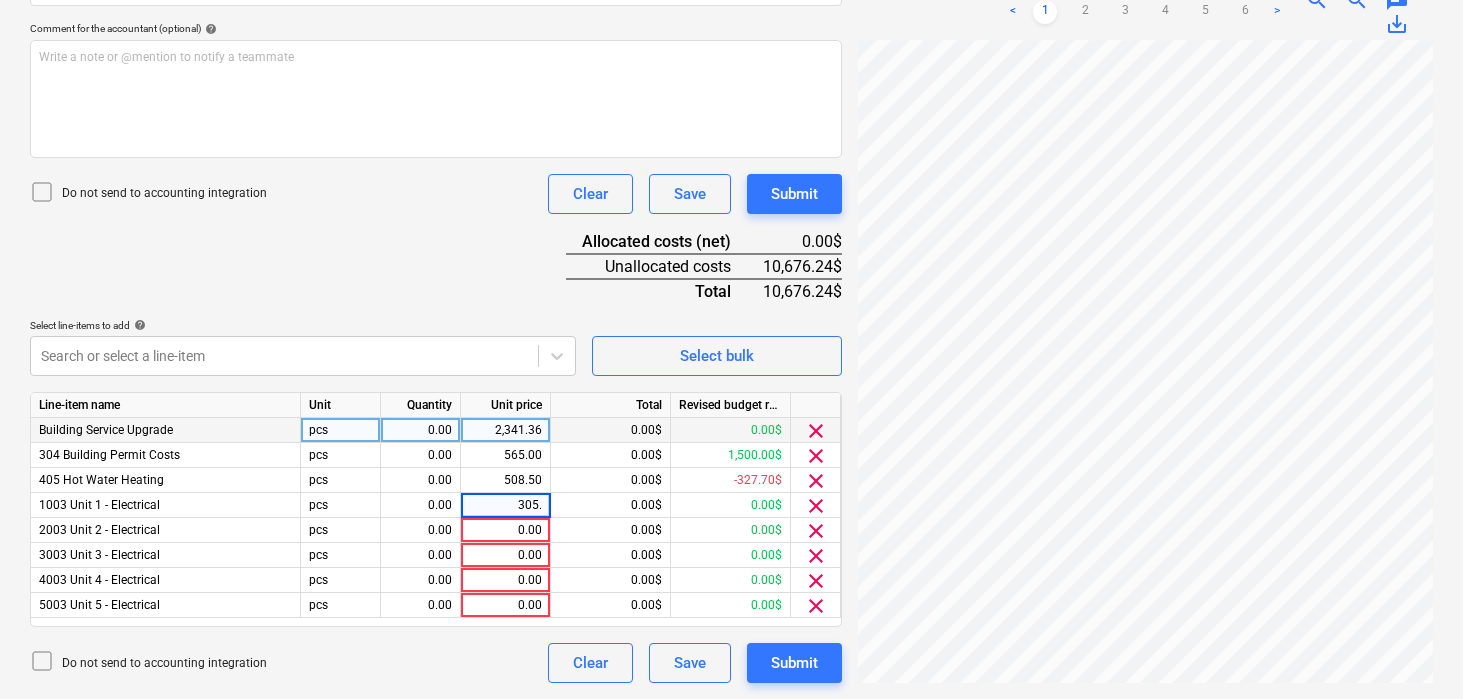 type on "305.1" 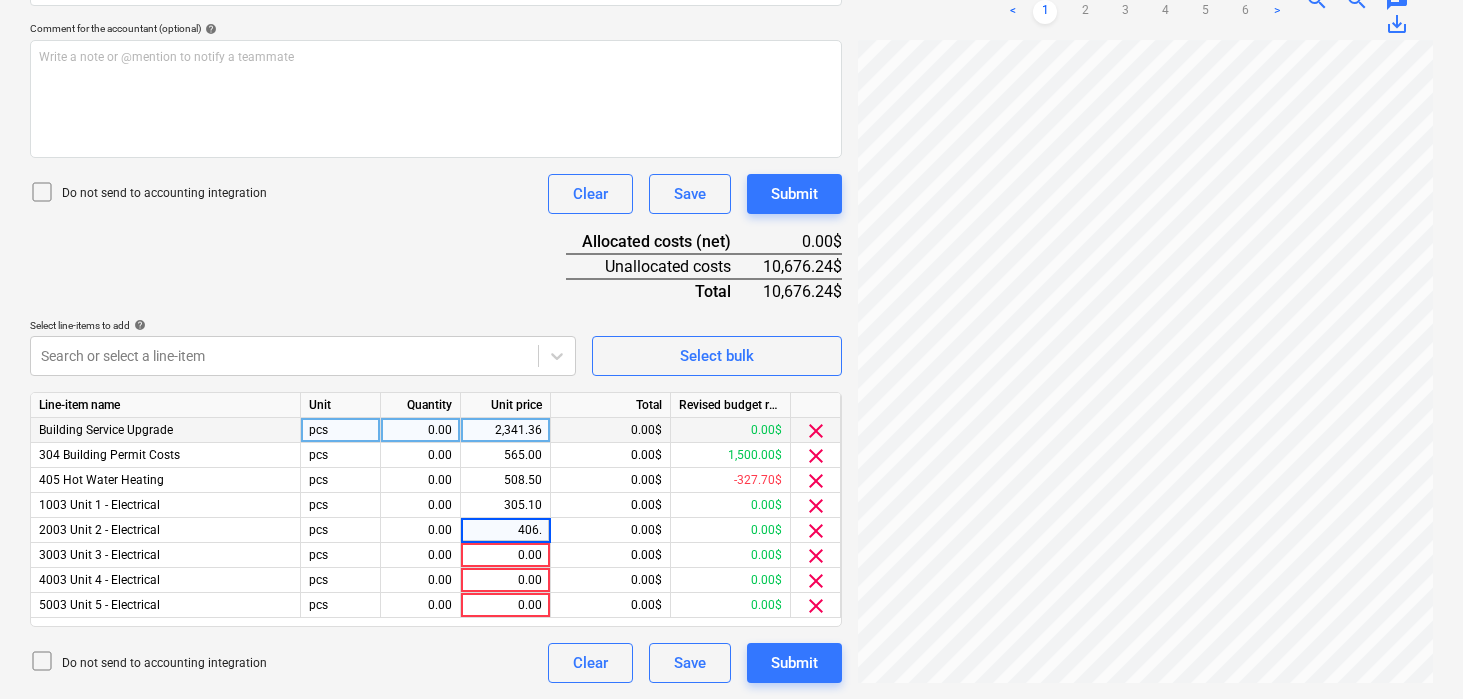 type on "406.8" 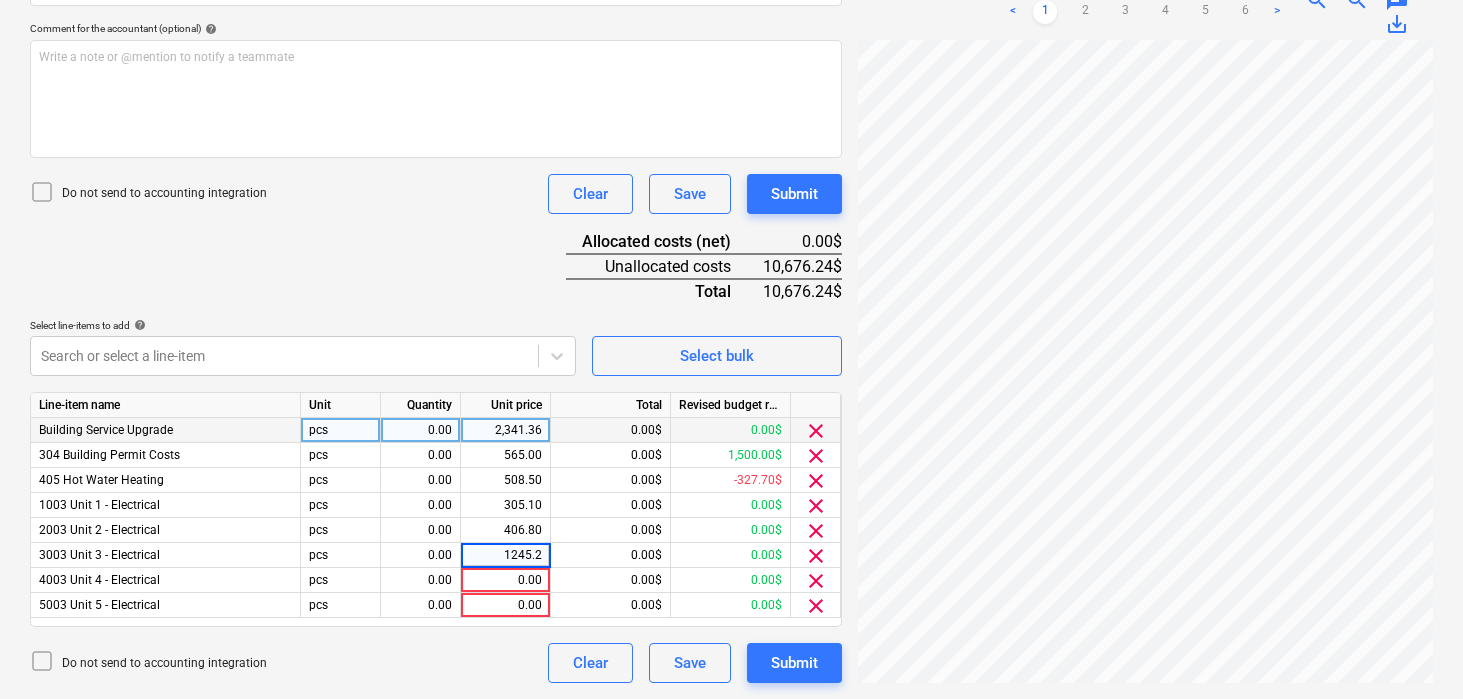 type on "1245.26" 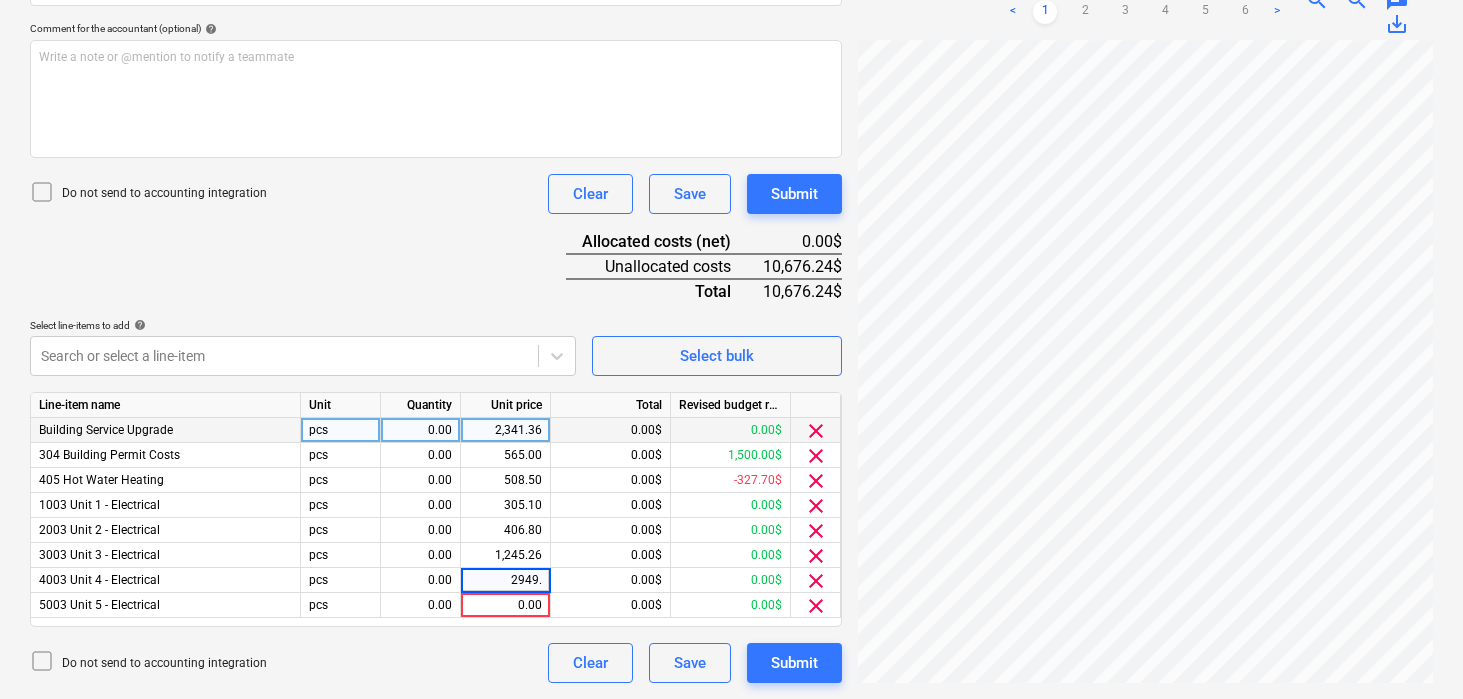 type on "2949.3" 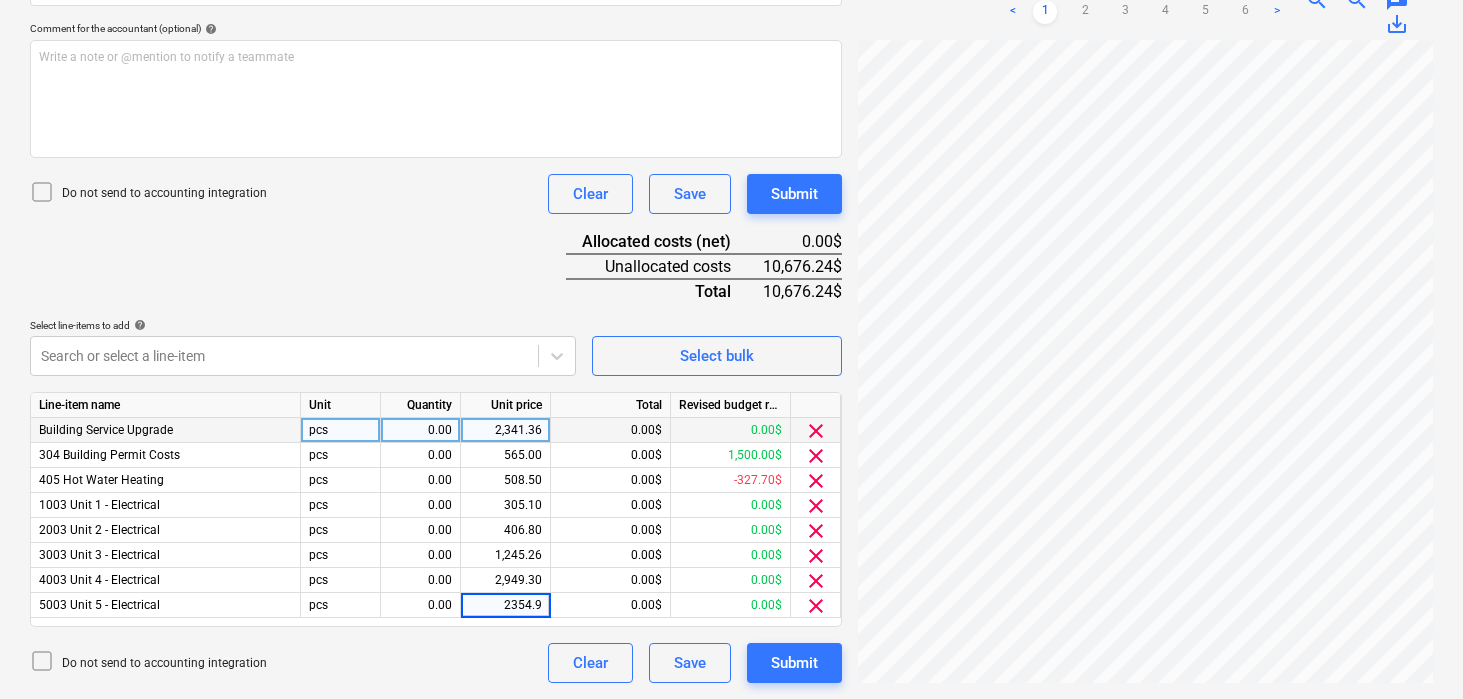 type on "2354.92" 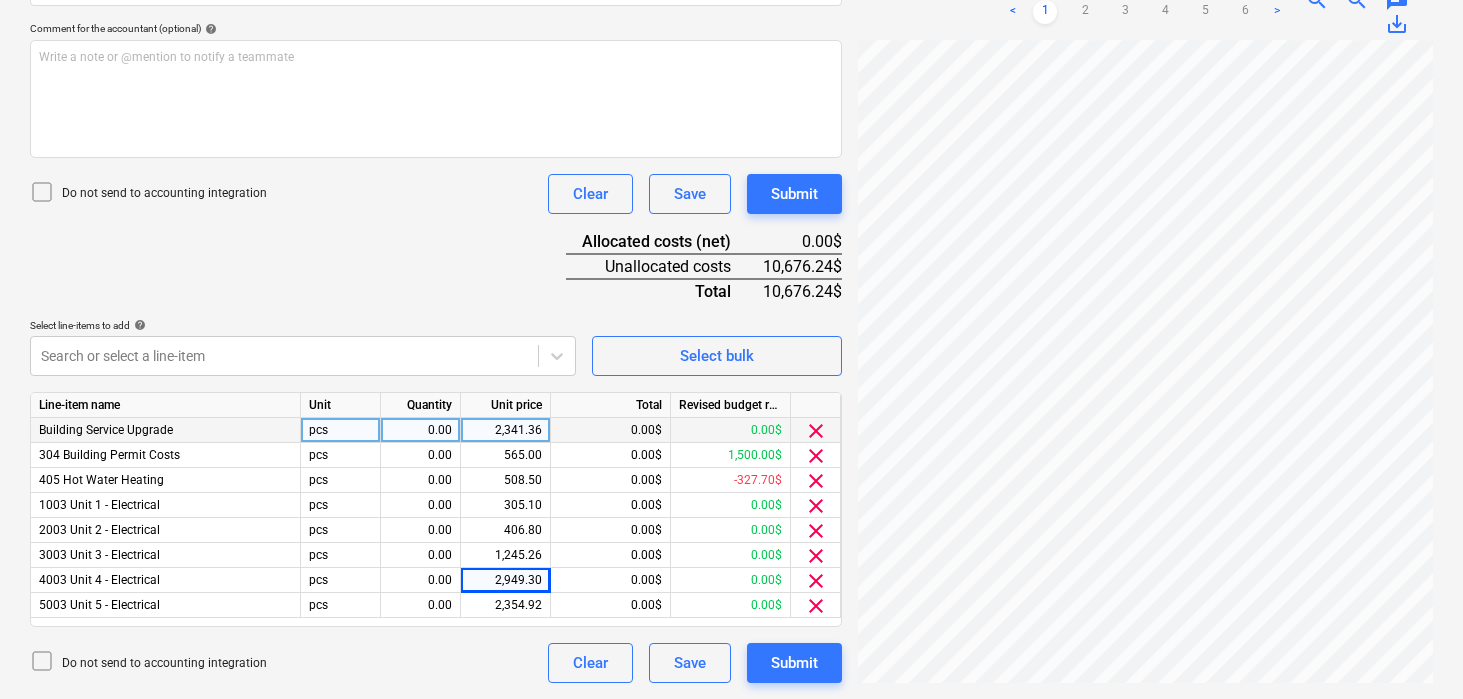 click on "Document name help [PERSON_NAME].pdf Invoice number  (optional) help Invoice date help [DATE] [DATE] Press the down arrow key to interact with the calendar and
select a date. Press the question mark key to get the keyboard shortcuts for changing dates. Due date help [DATE] [DATE] Press the down arrow key to interact with the calendar and
select a date. Press the question mark key to get the keyboard shortcuts for changing dates. Invoice total amount (net cost, optional) 10676.24 Comment for the accountant (optional) help Write a note or @mention to notify a teammate ﻿ Do not send to accounting integration Clear Save Submit Allocated costs (net) 0.00$ Unallocated costs 10,676.24$ Total 10,676.24$ Select line-items to add help Search or select a line-item Select bulk Line-item name Unit Quantity Unit price Total Revised budget remaining  Building Service Upgrade pcs 0.00 2,341.36 0.00$ 0.00$ clear 304 Building Permit Costs pcs 0.00 565.00 0.00$ 1,500.00$ clear 405 Hot Water Heating pcs" at bounding box center (436, 243) 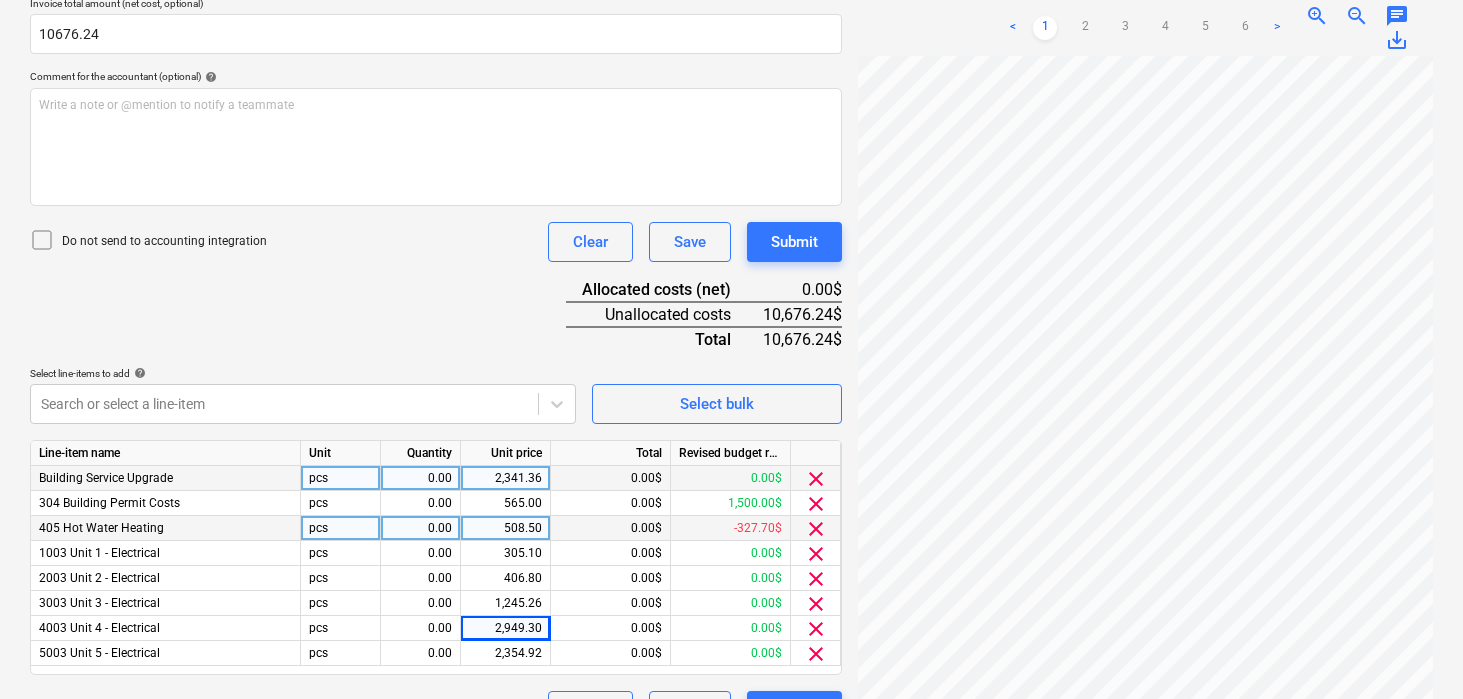 scroll, scrollTop: 508, scrollLeft: 0, axis: vertical 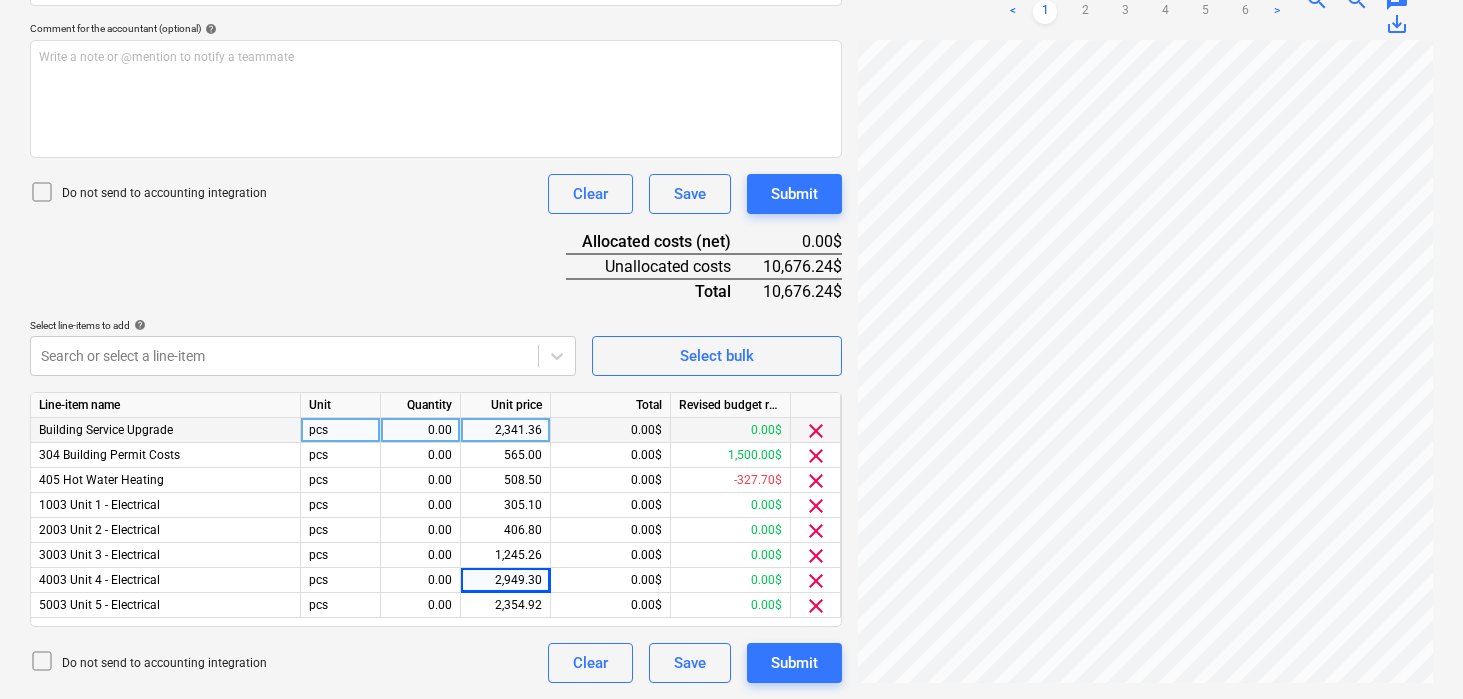 click on "0.00" at bounding box center (420, 430) 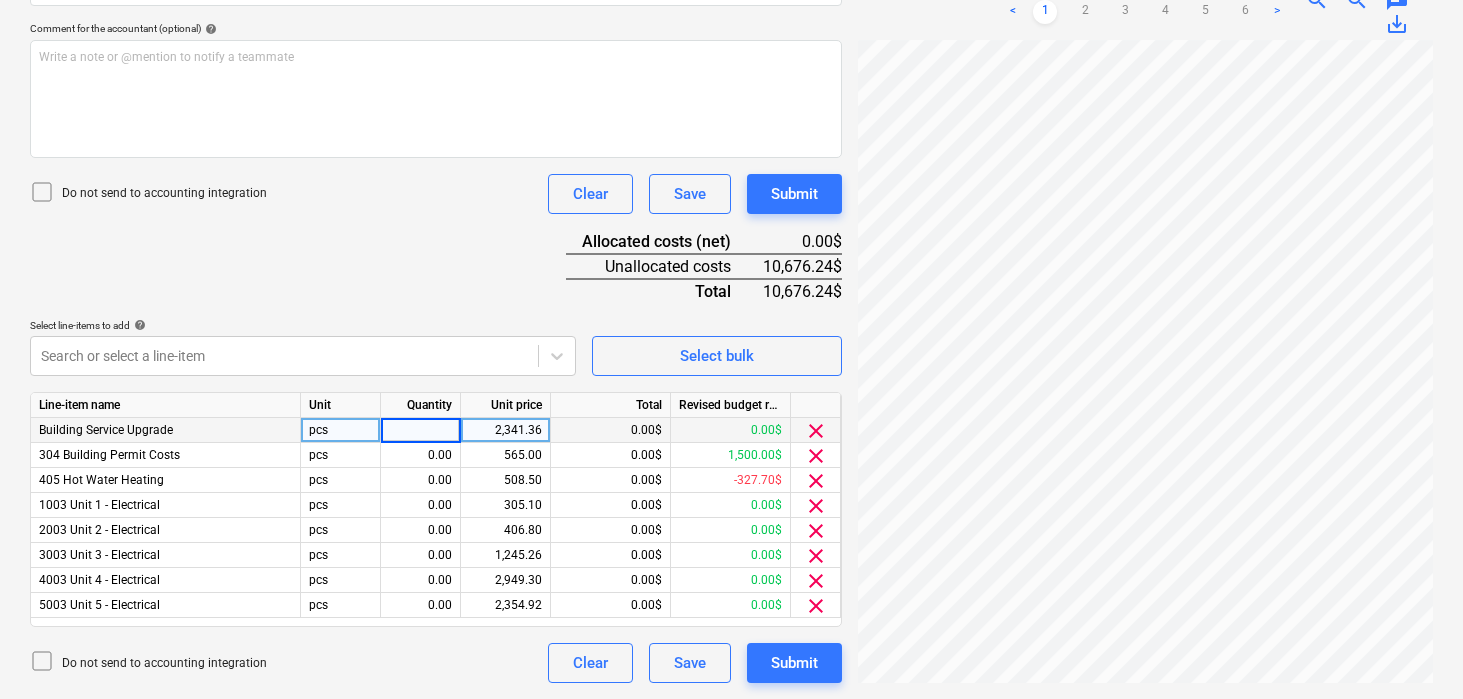 type on "1" 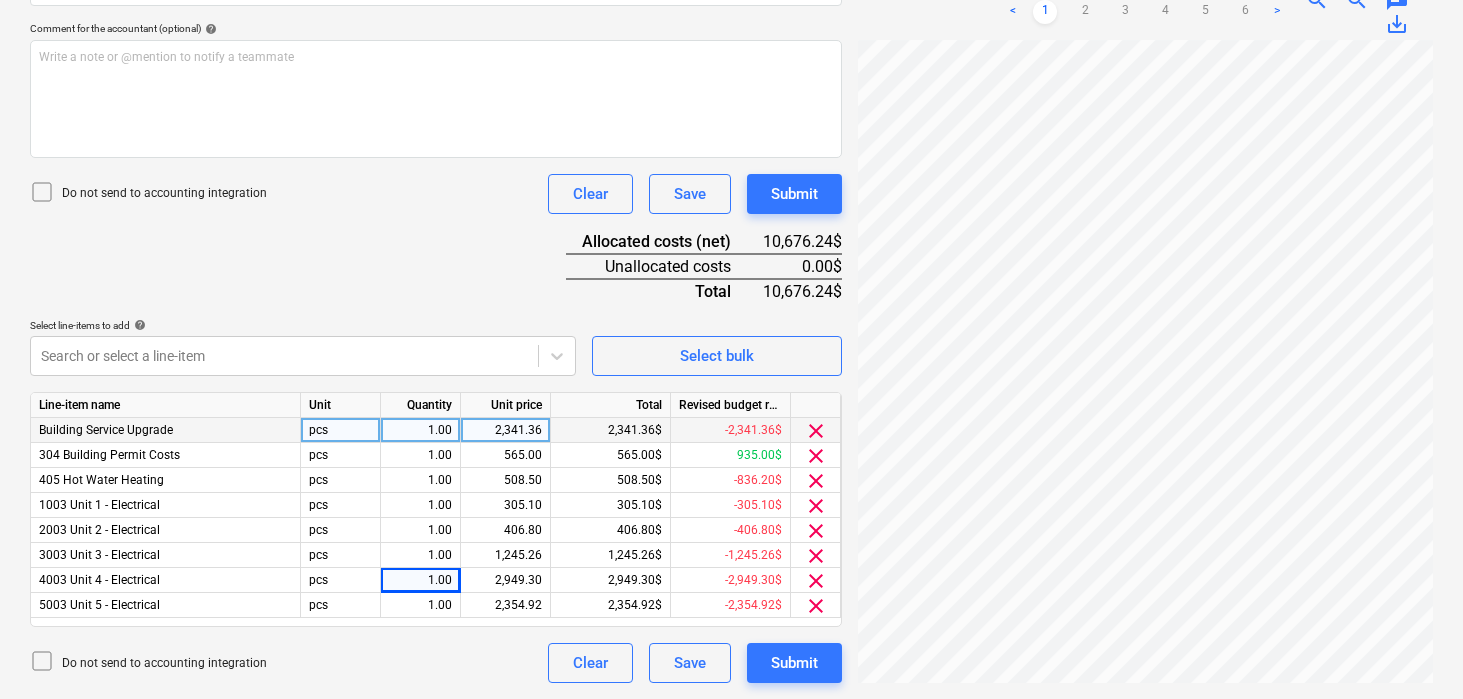 click on "Document name help [PERSON_NAME].pdf Invoice number  (optional) help Invoice date help [DATE] [DATE] Press the down arrow key to interact with the calendar and
select a date. Press the question mark key to get the keyboard shortcuts for changing dates. Due date help [DATE] [DATE] Press the down arrow key to interact with the calendar and
select a date. Press the question mark key to get the keyboard shortcuts for changing dates. Invoice total amount (net cost, optional) 10676.24 Comment for the accountant (optional) help Write a note or @mention to notify a teammate ﻿ Do not send to accounting integration Clear Save Submit Allocated costs (net) 10,676.24$ Unallocated costs 0.00$ Total 10,676.24$ Select line-items to add help Search or select a line-item Select bulk Line-item name Unit Quantity Unit price Total Revised budget remaining  Building Service Upgrade pcs 1.00 2,341.36 2,341.36$ -2,341.36$ clear 304 Building Permit Costs pcs 1.00 565.00 565.00$ 935.00$ clear pcs 1.00 508.50" at bounding box center (436, 243) 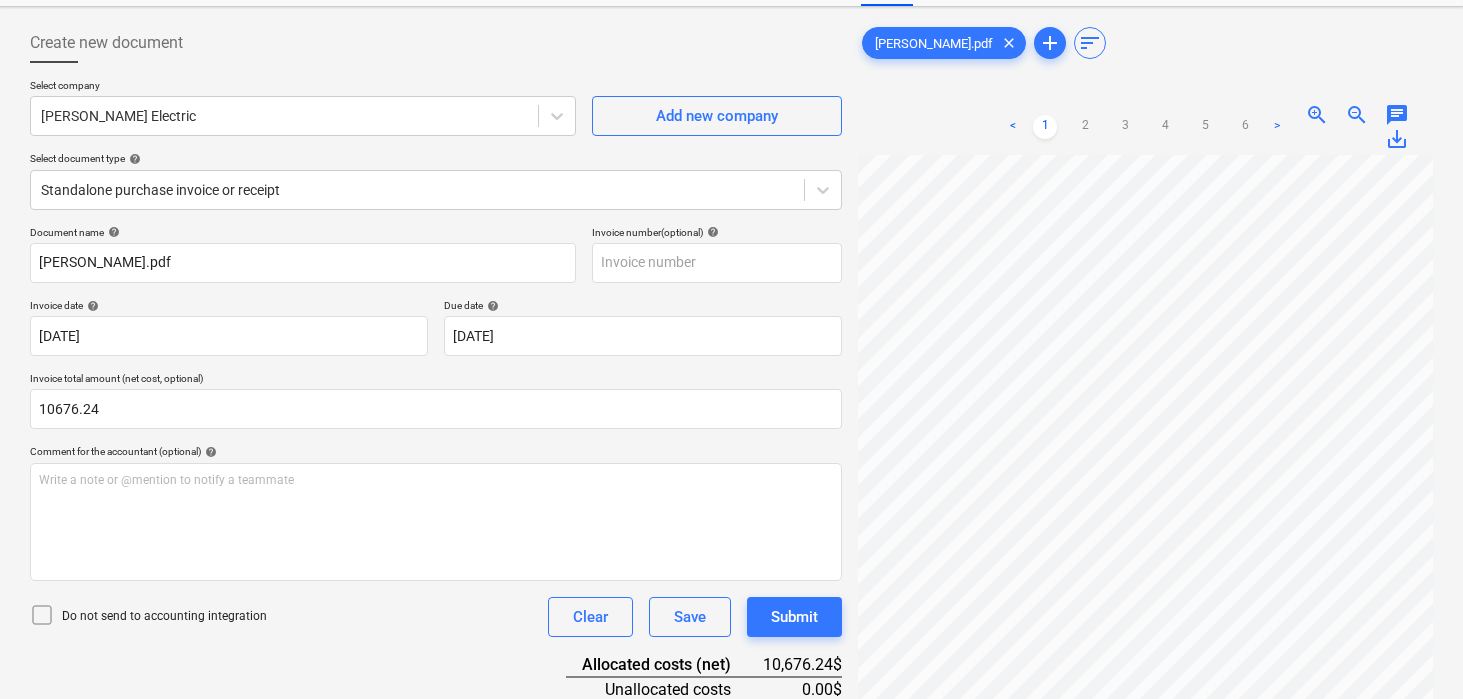 scroll, scrollTop: 0, scrollLeft: 0, axis: both 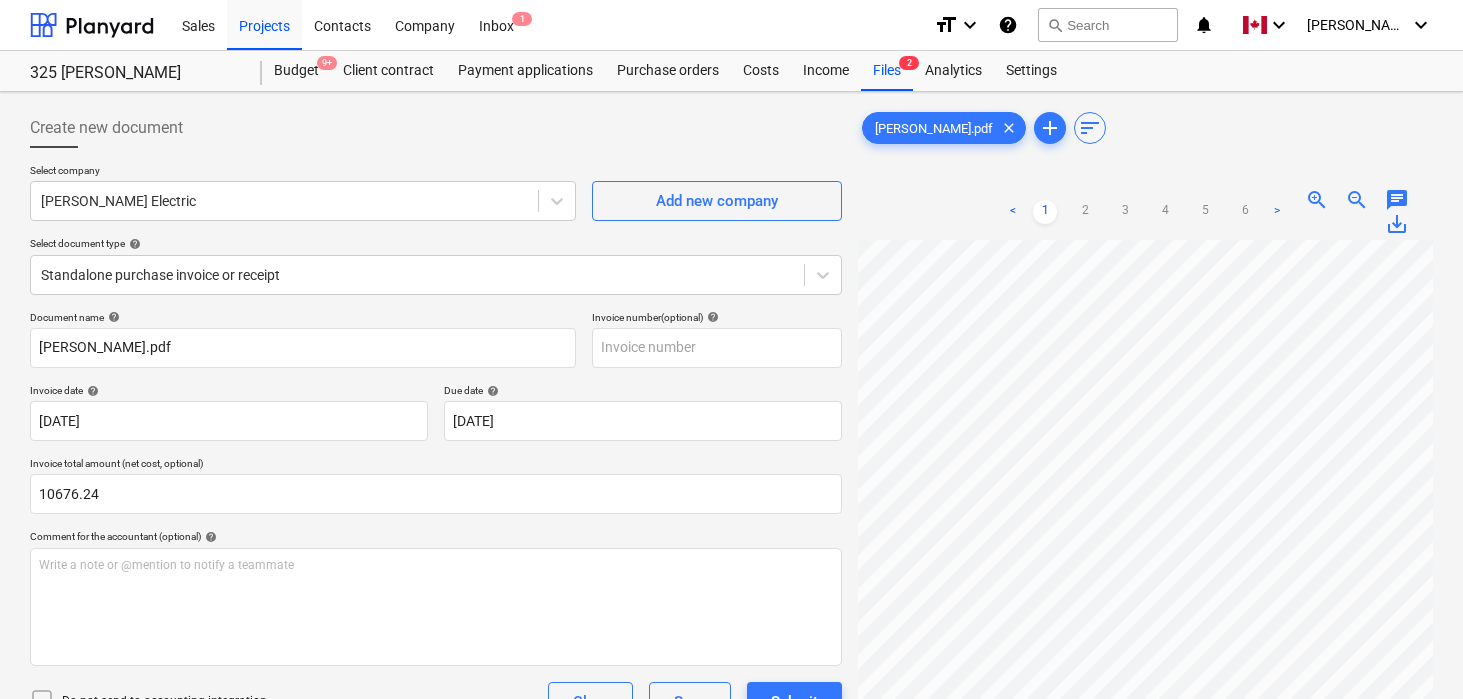 click at bounding box center (436, 156) 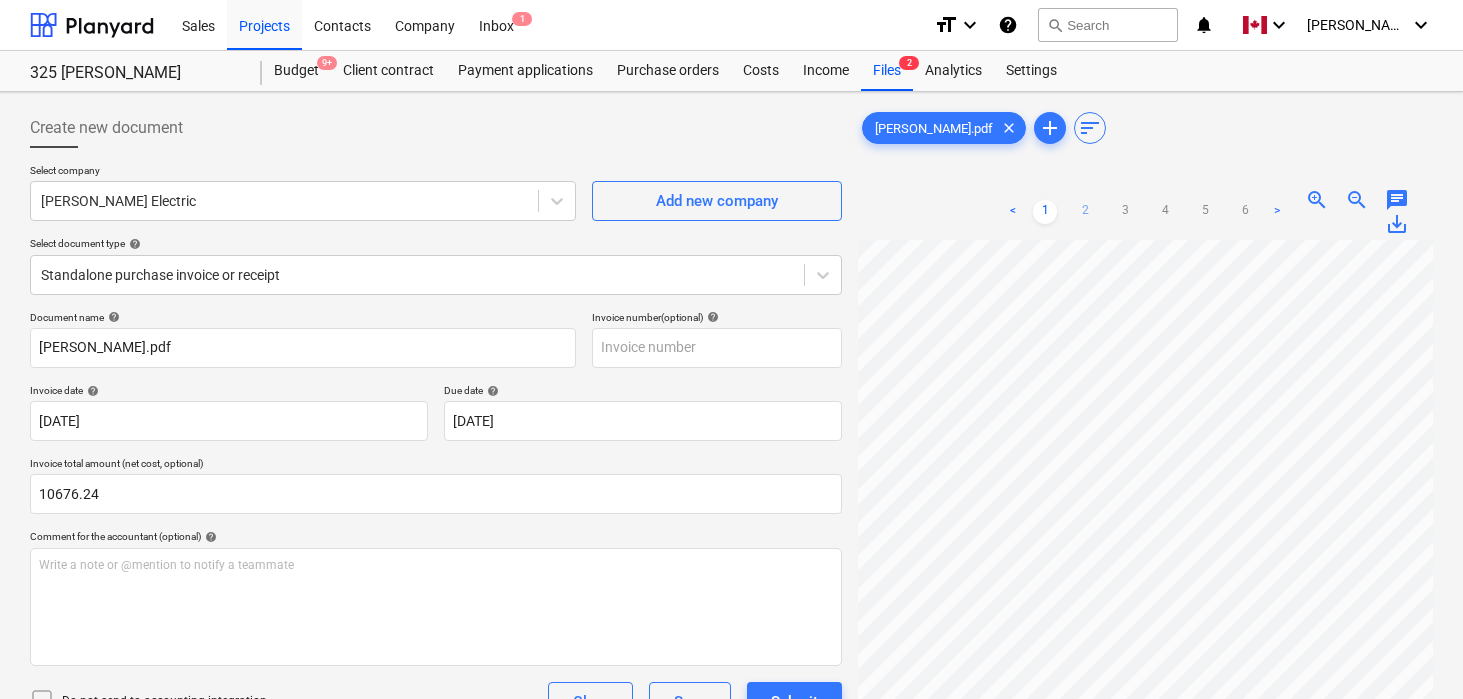 click on "2" at bounding box center [1085, 212] 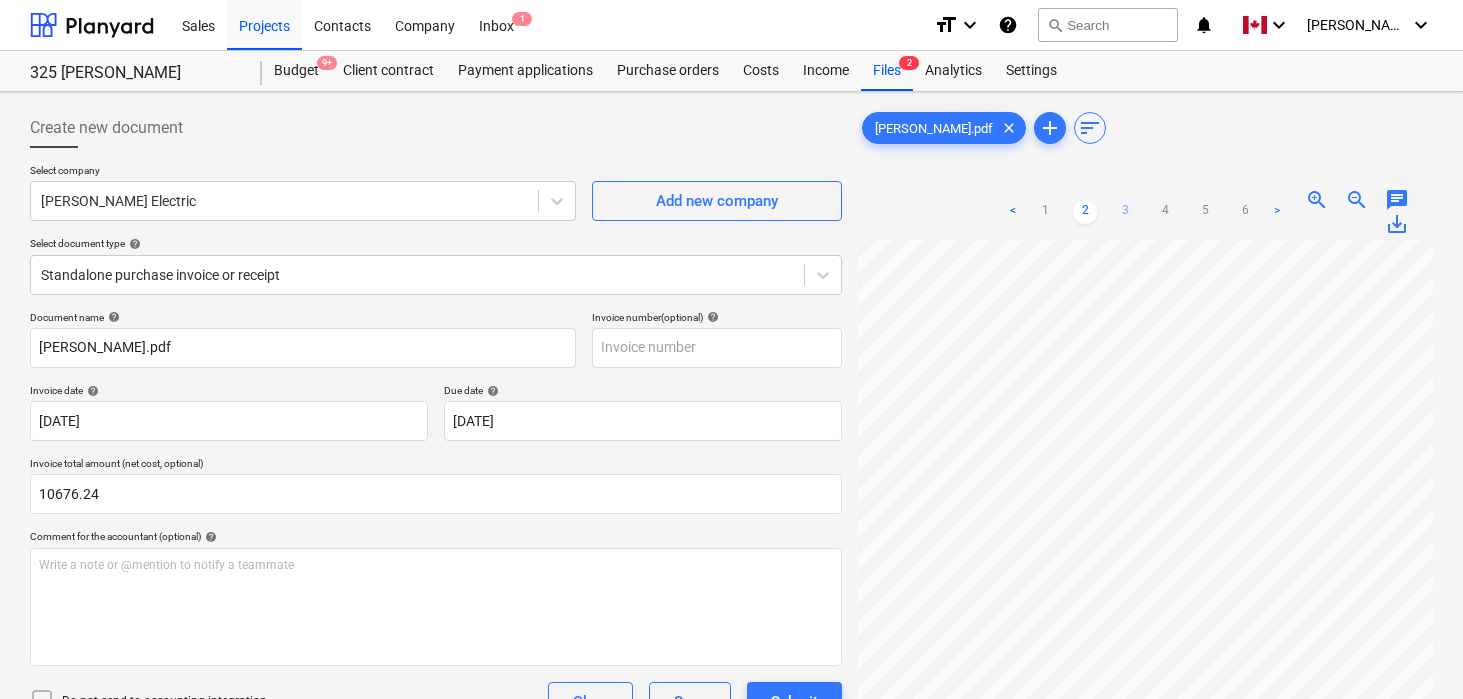 click on "3" at bounding box center [1125, 212] 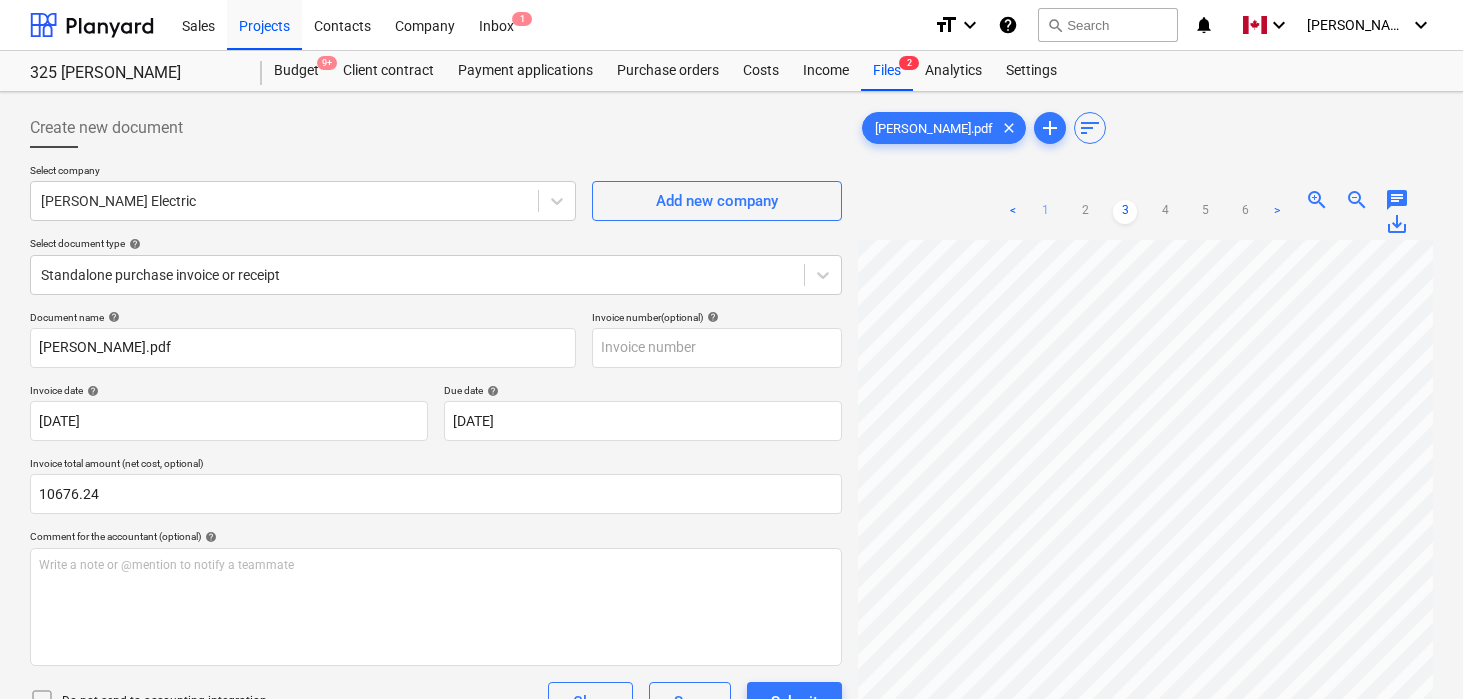 click on "1" at bounding box center (1045, 212) 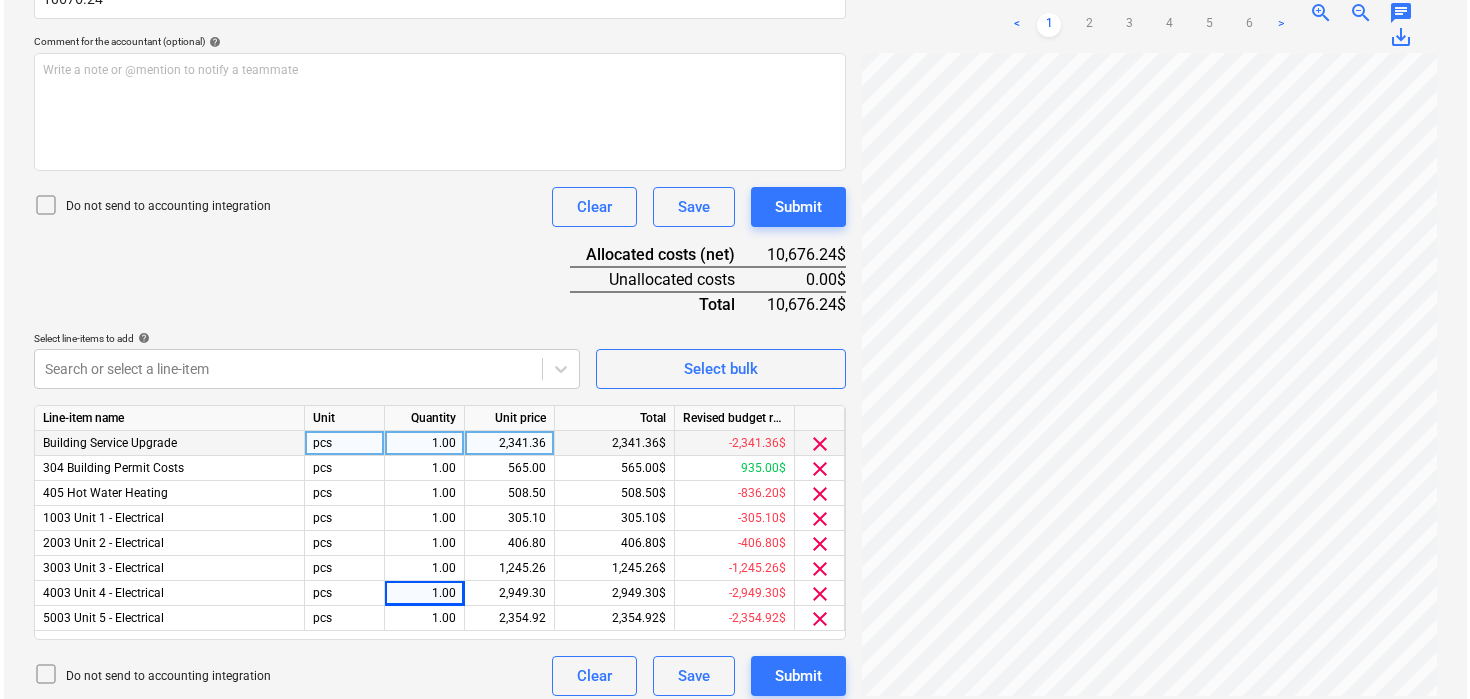 scroll, scrollTop: 508, scrollLeft: 0, axis: vertical 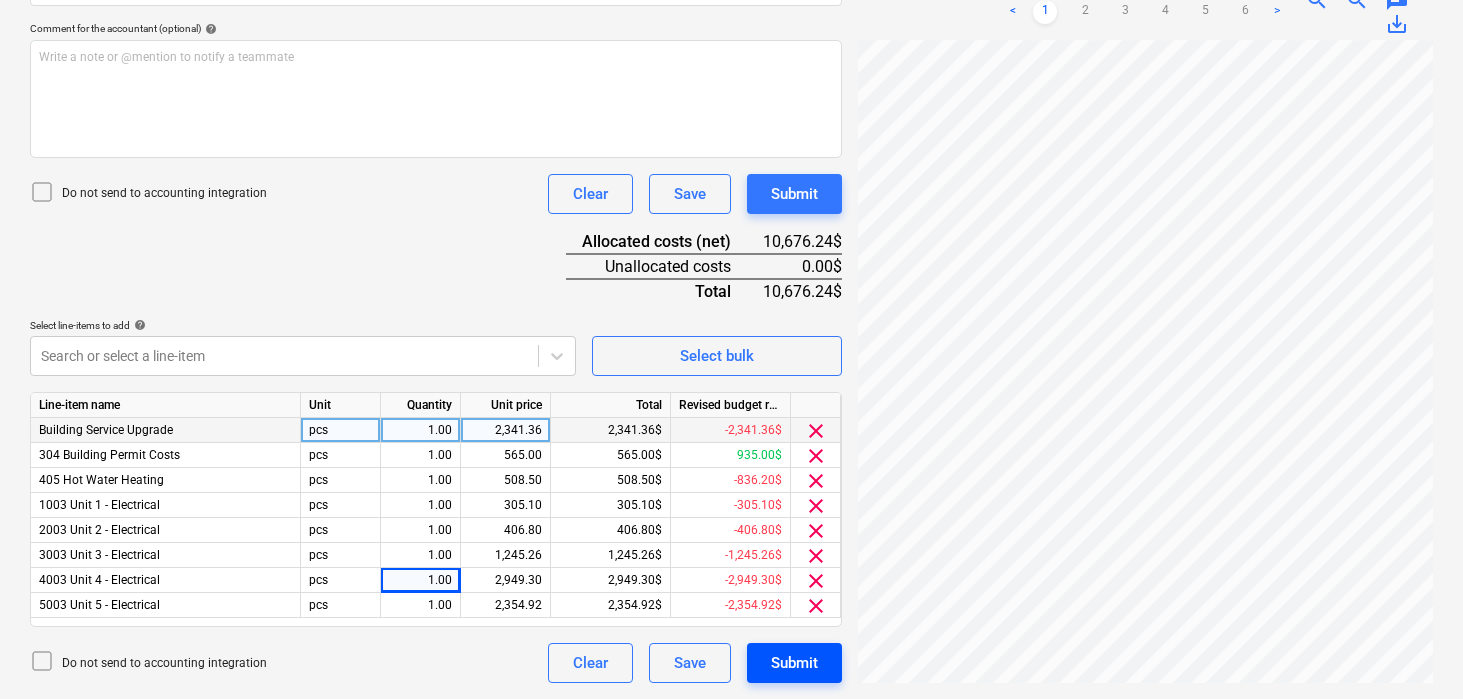 click on "Submit" at bounding box center [794, 663] 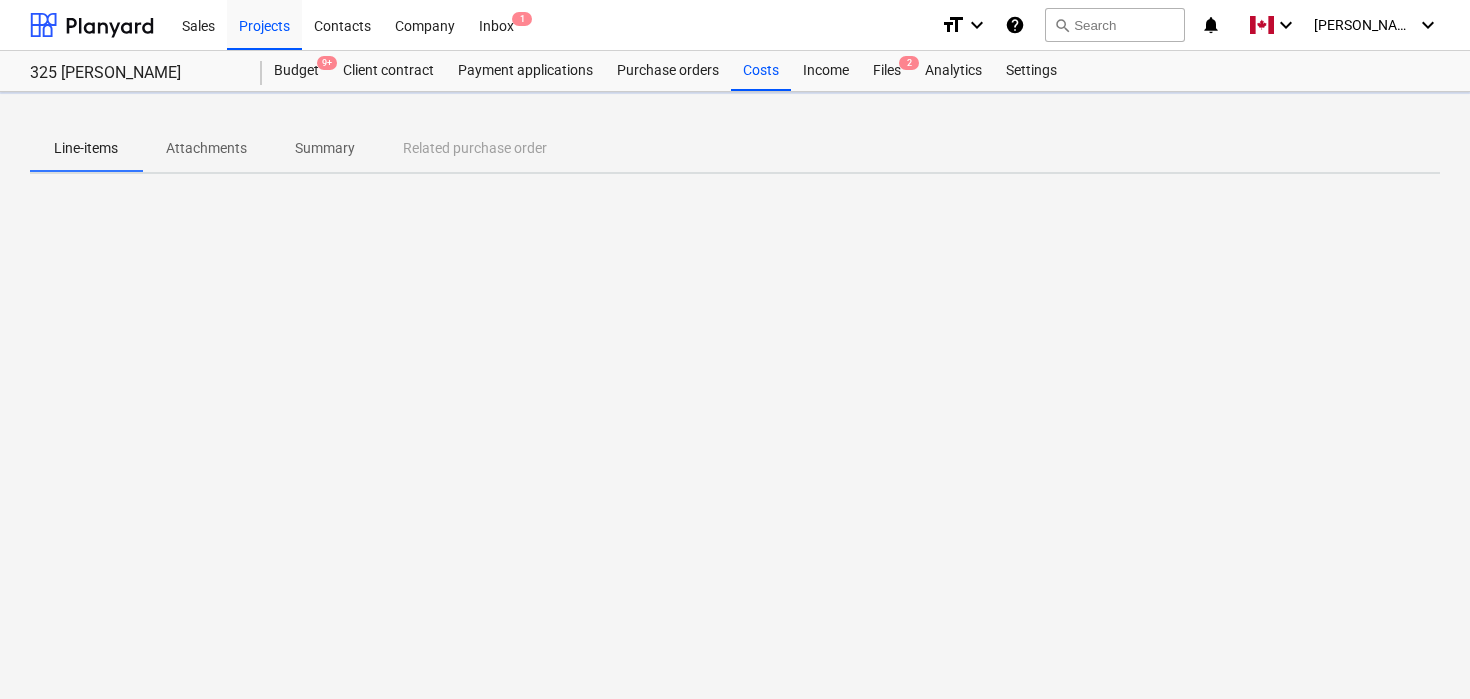scroll, scrollTop: 0, scrollLeft: 0, axis: both 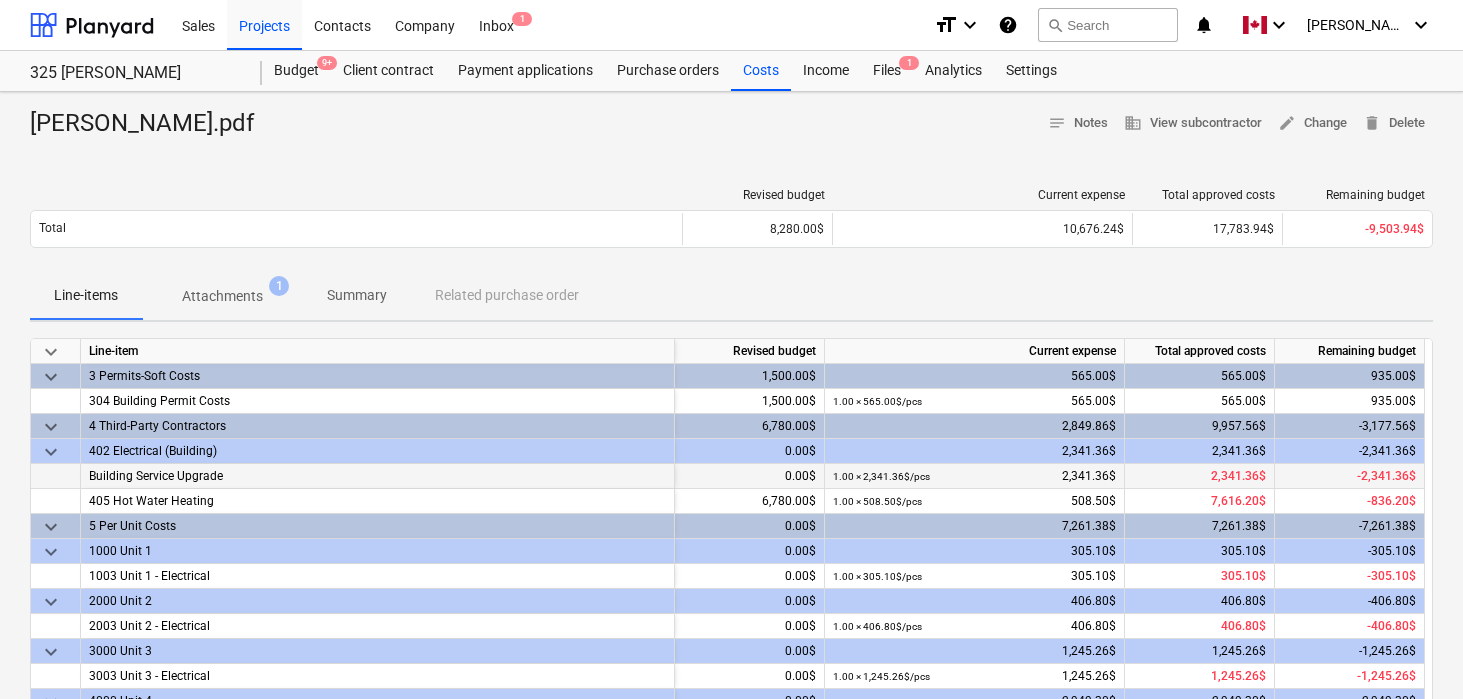 click on "Building Service Upgrade" at bounding box center (156, 476) 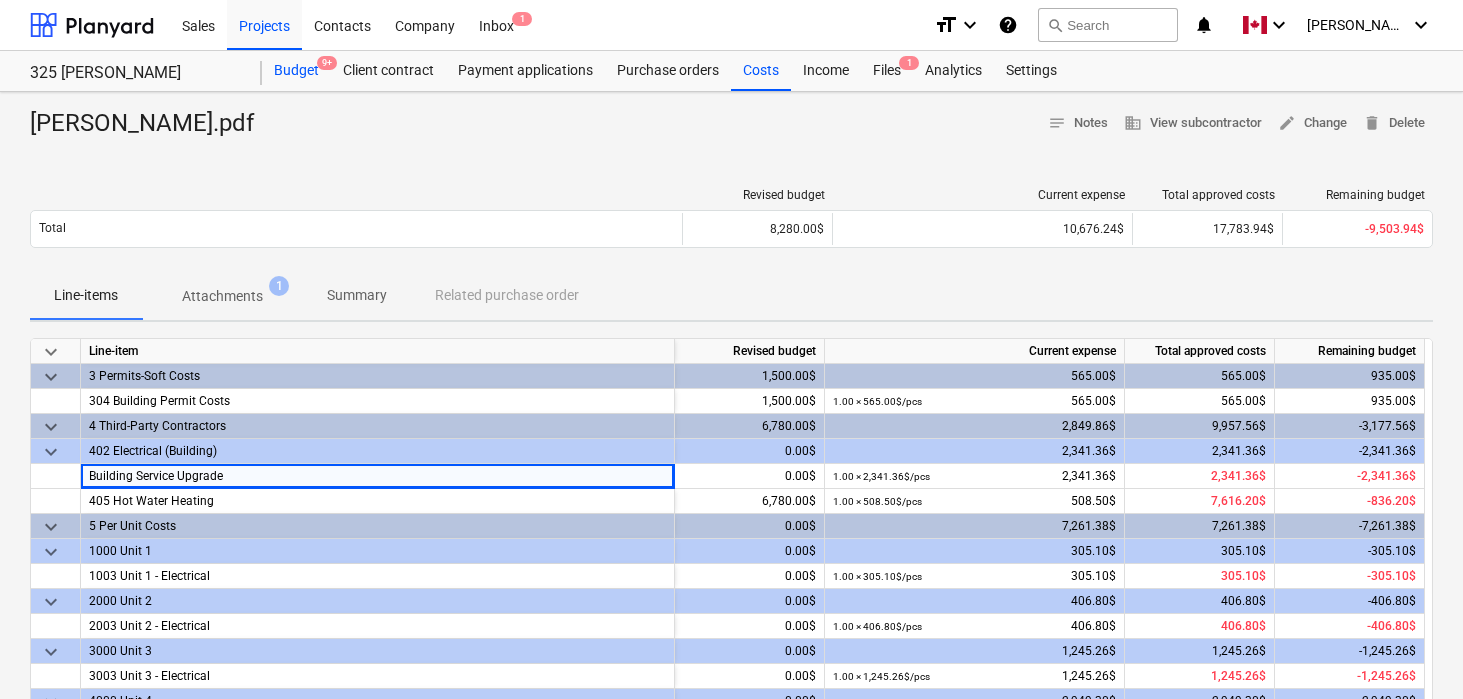 click on "Budget 9+" at bounding box center (296, 71) 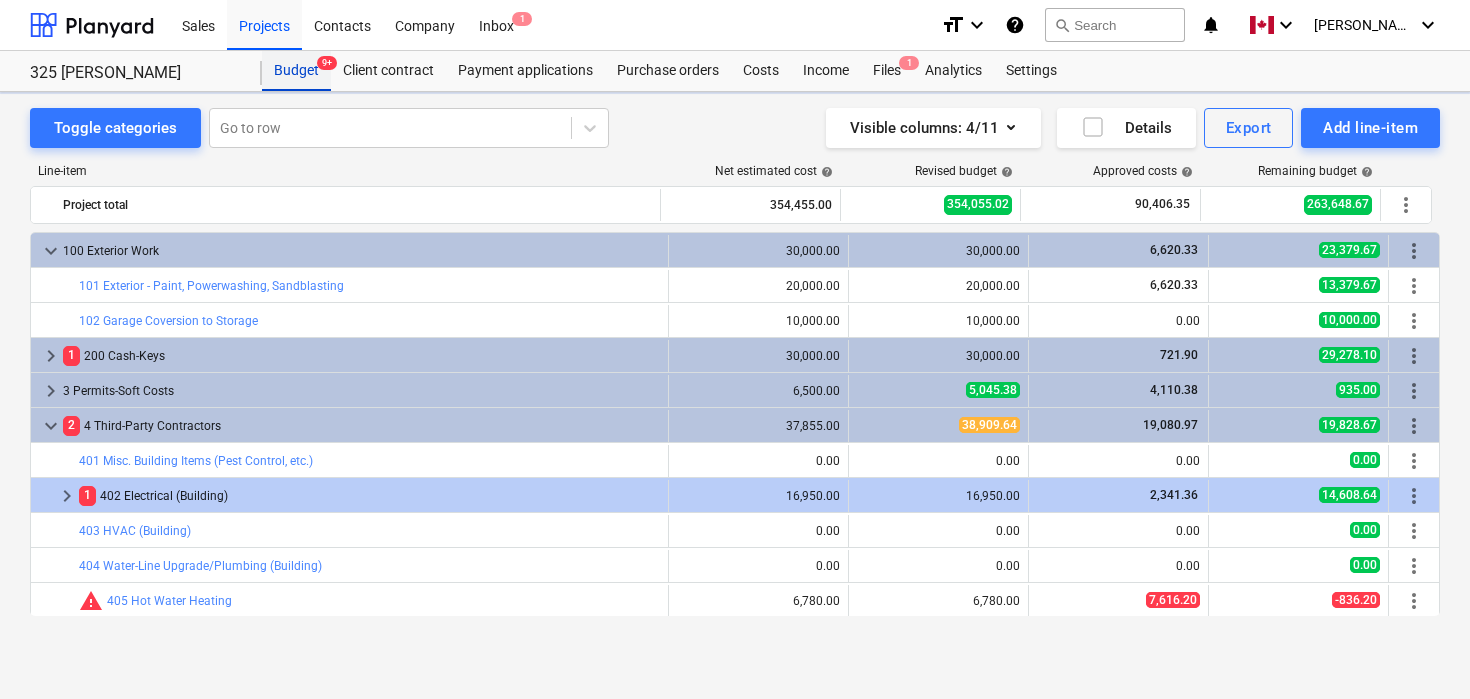 scroll, scrollTop: 479, scrollLeft: 0, axis: vertical 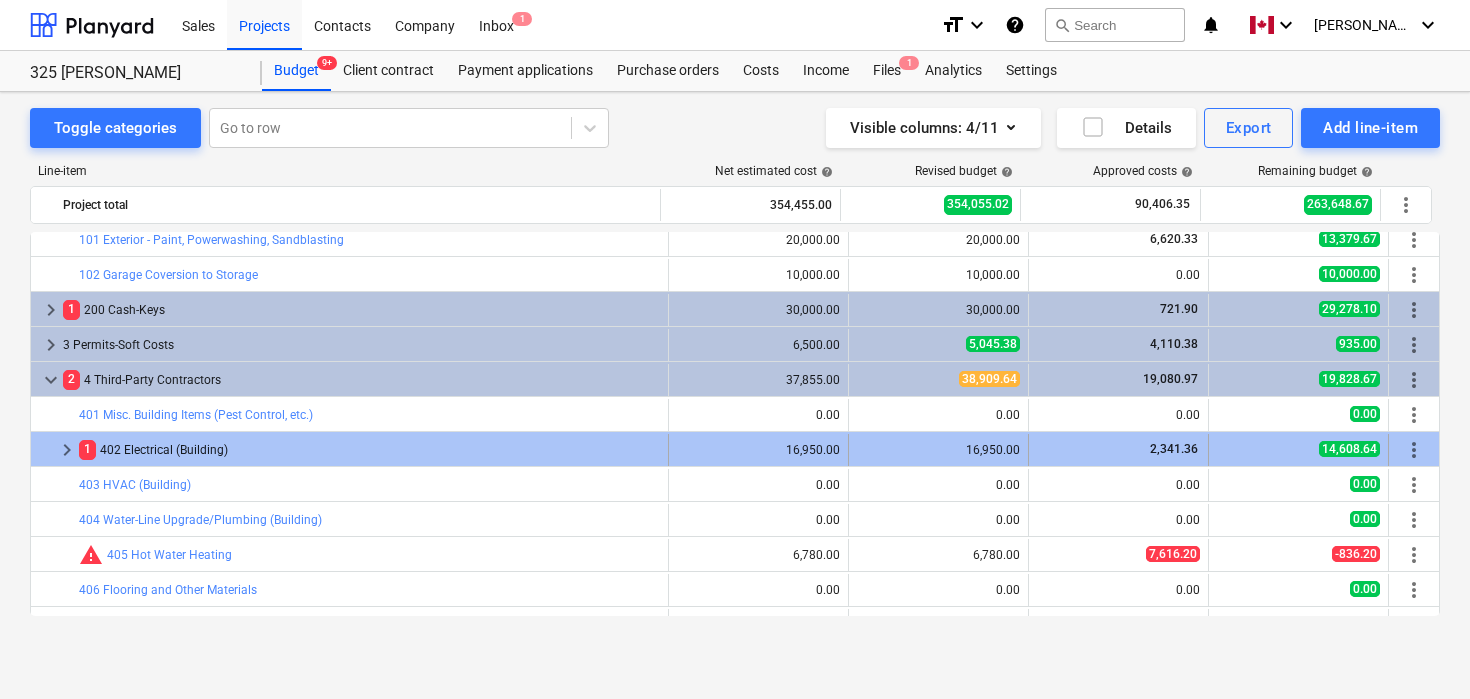 click on "keyboard_arrow_right" at bounding box center (67, 450) 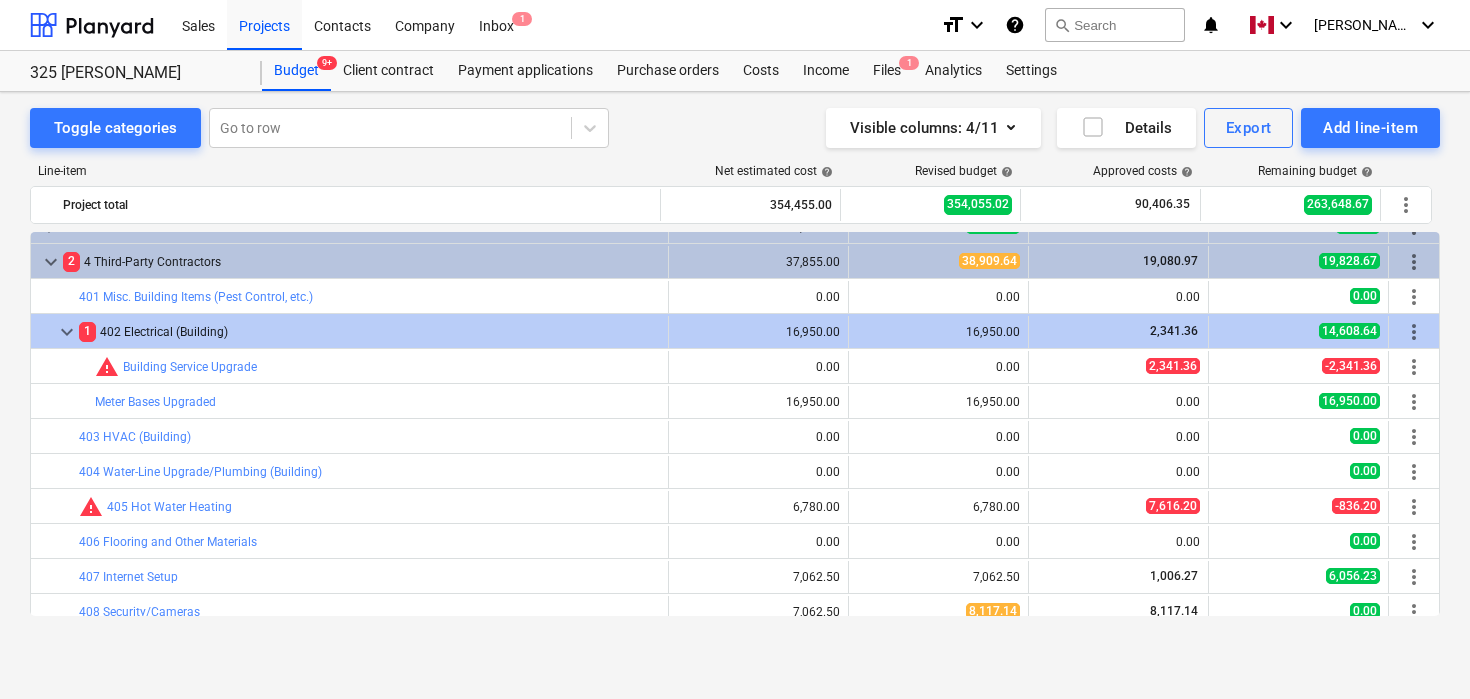 scroll, scrollTop: 229, scrollLeft: 0, axis: vertical 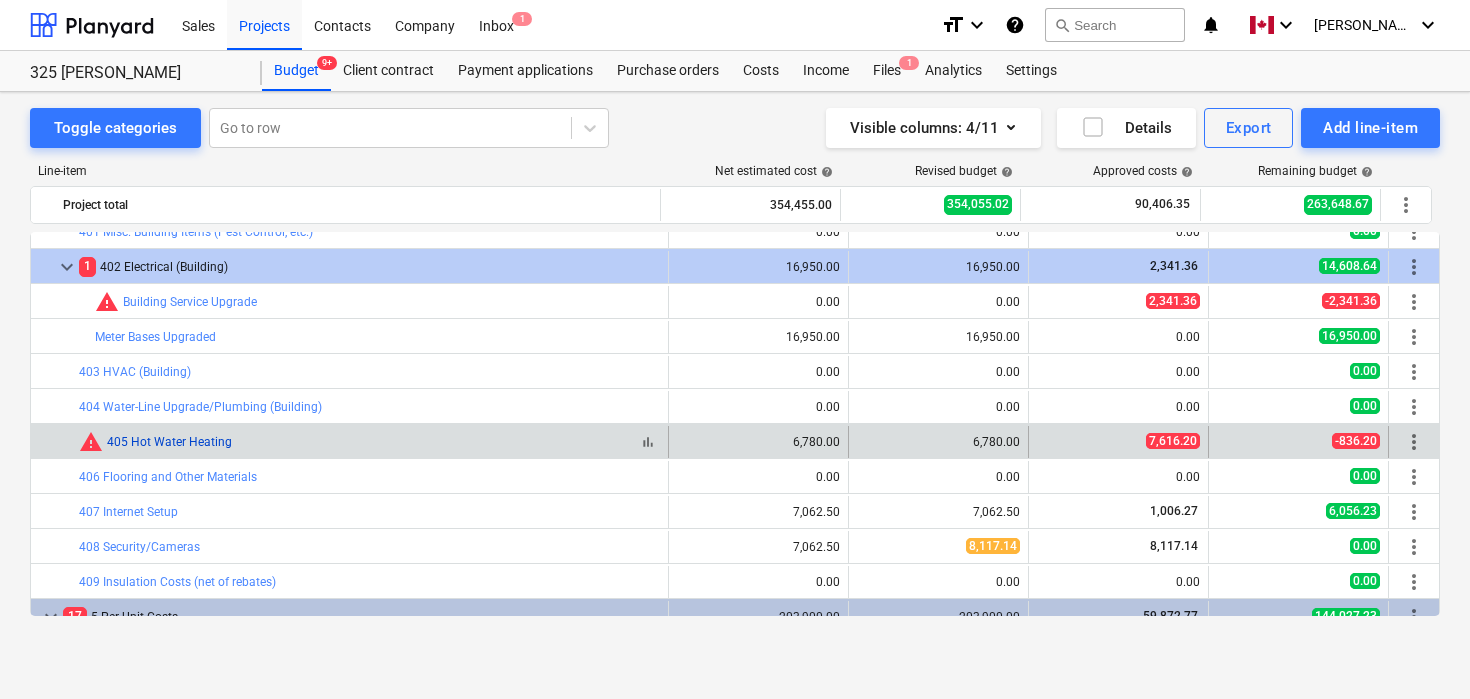 click on "405 Hot Water Heating" at bounding box center (169, 442) 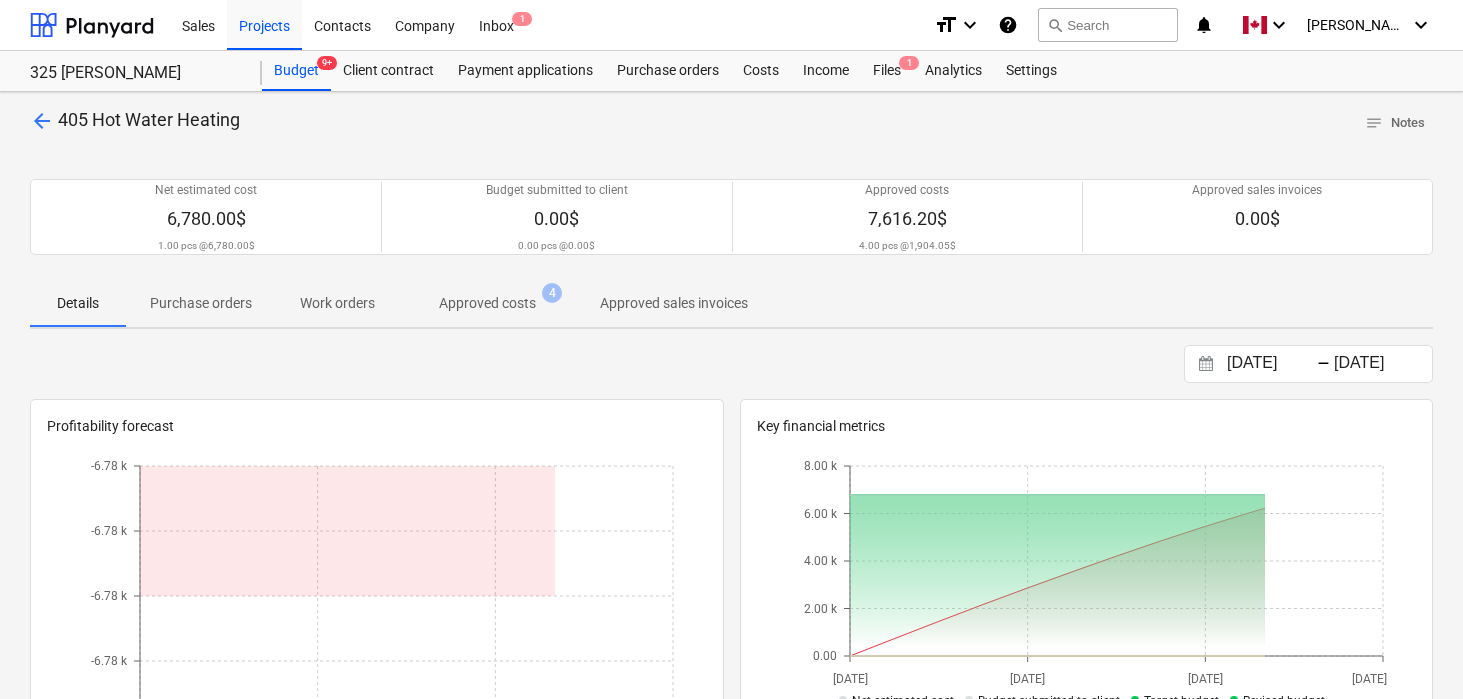 click on "Approved costs" at bounding box center [487, 303] 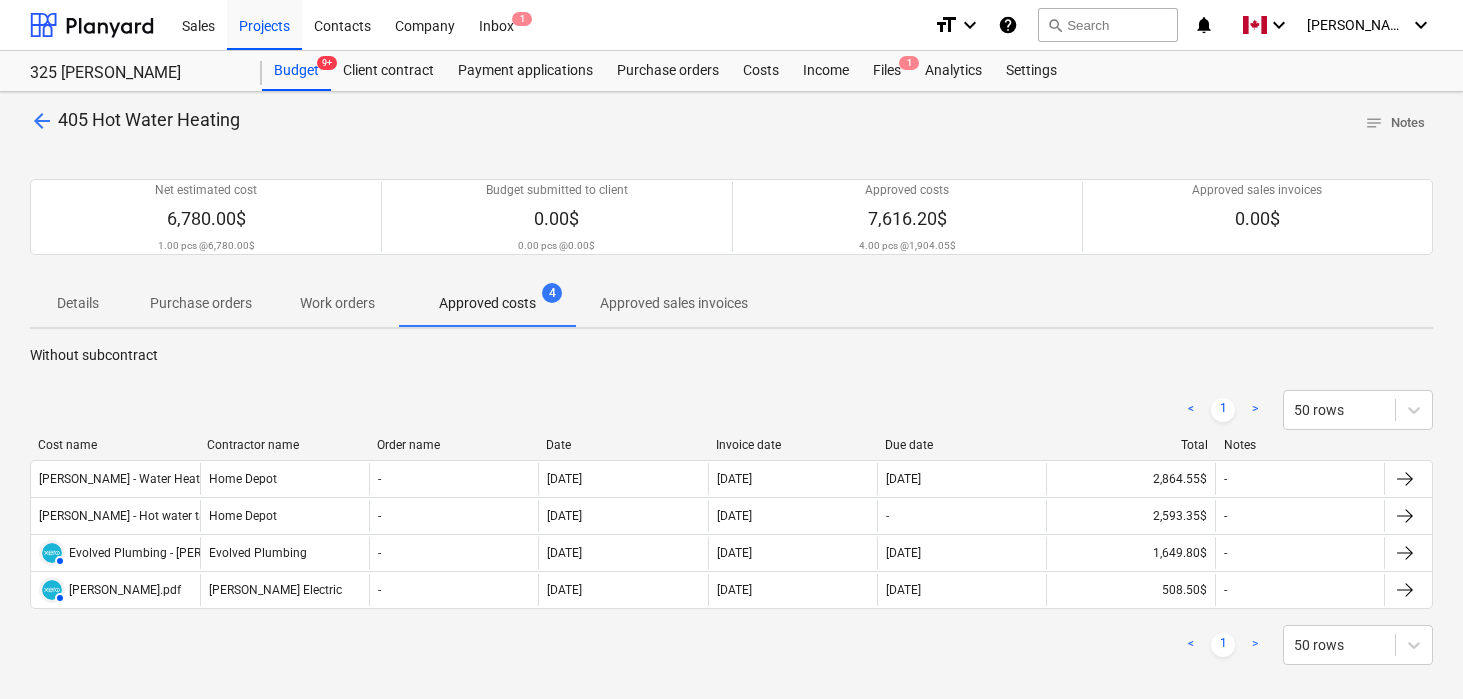 click on "arrow_back" at bounding box center [42, 121] 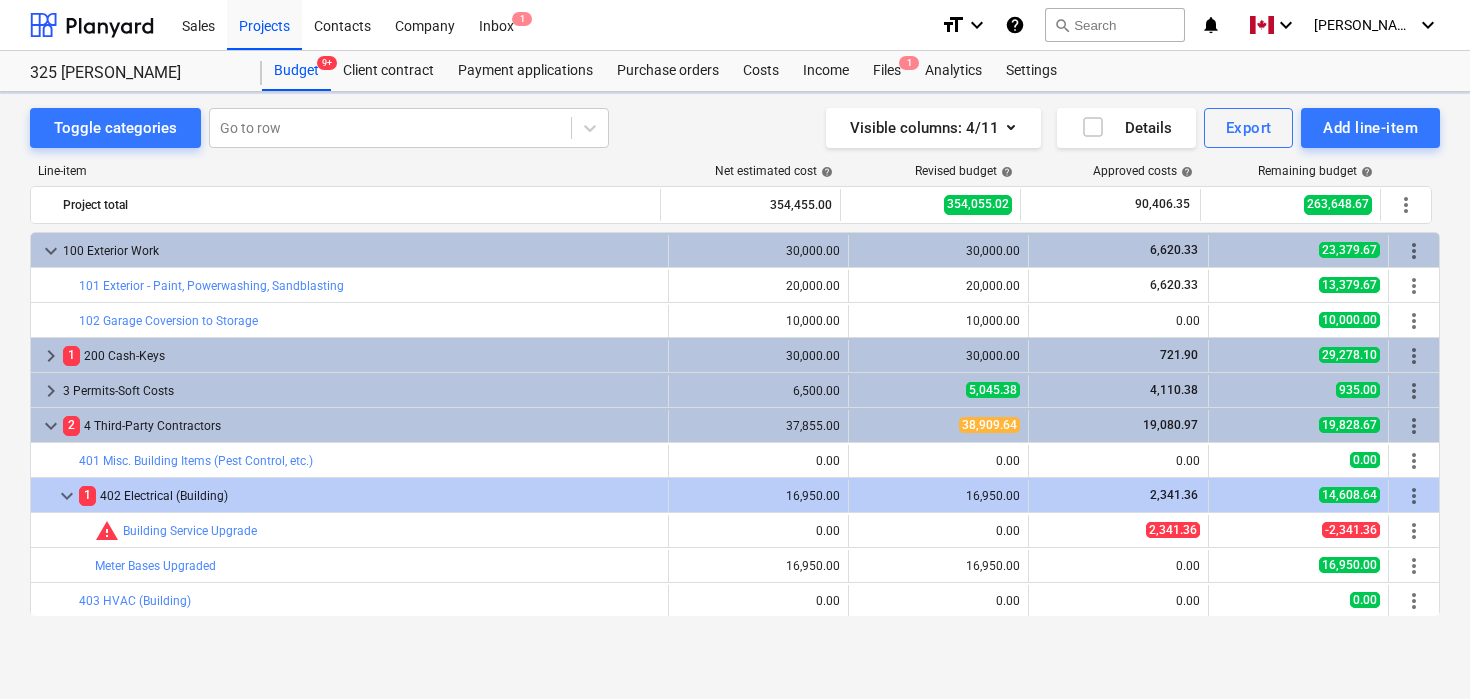 scroll, scrollTop: 229, scrollLeft: 0, axis: vertical 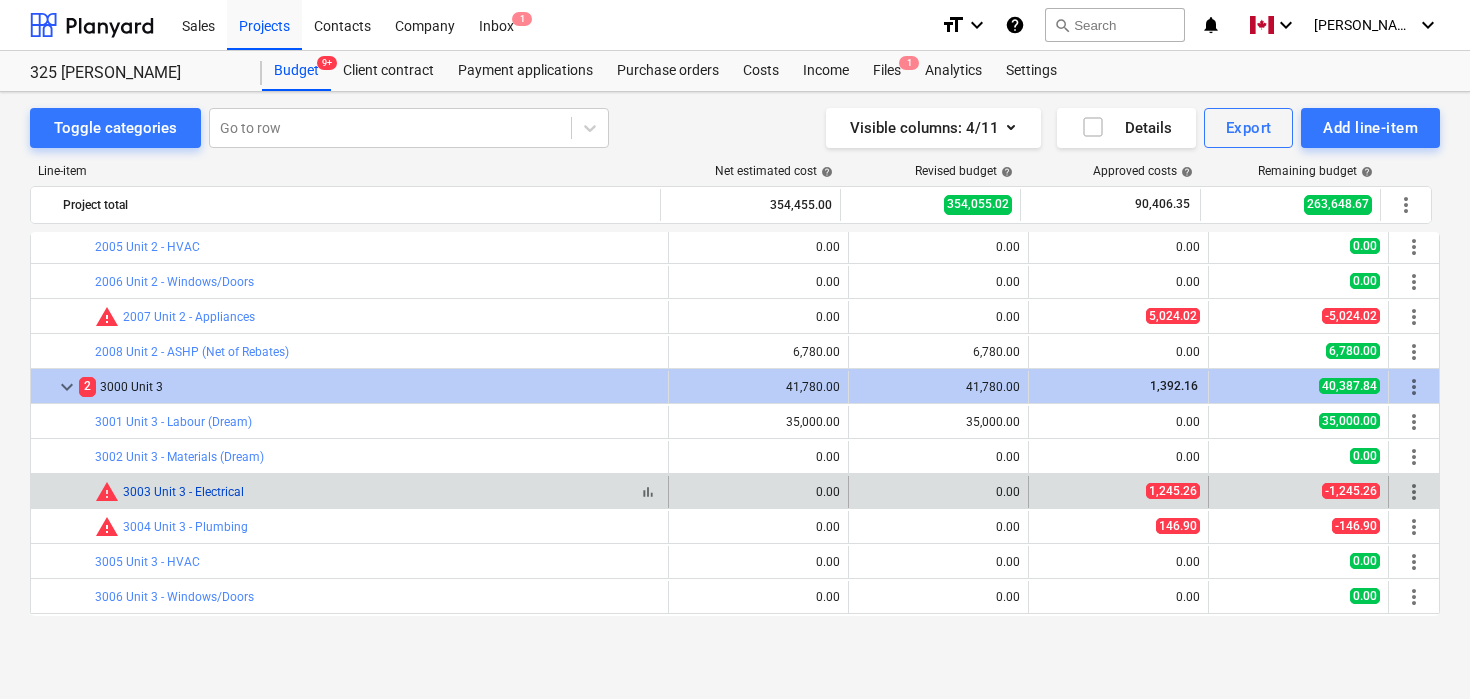 click on "3003 Unit 3 - Electrical" at bounding box center (183, 492) 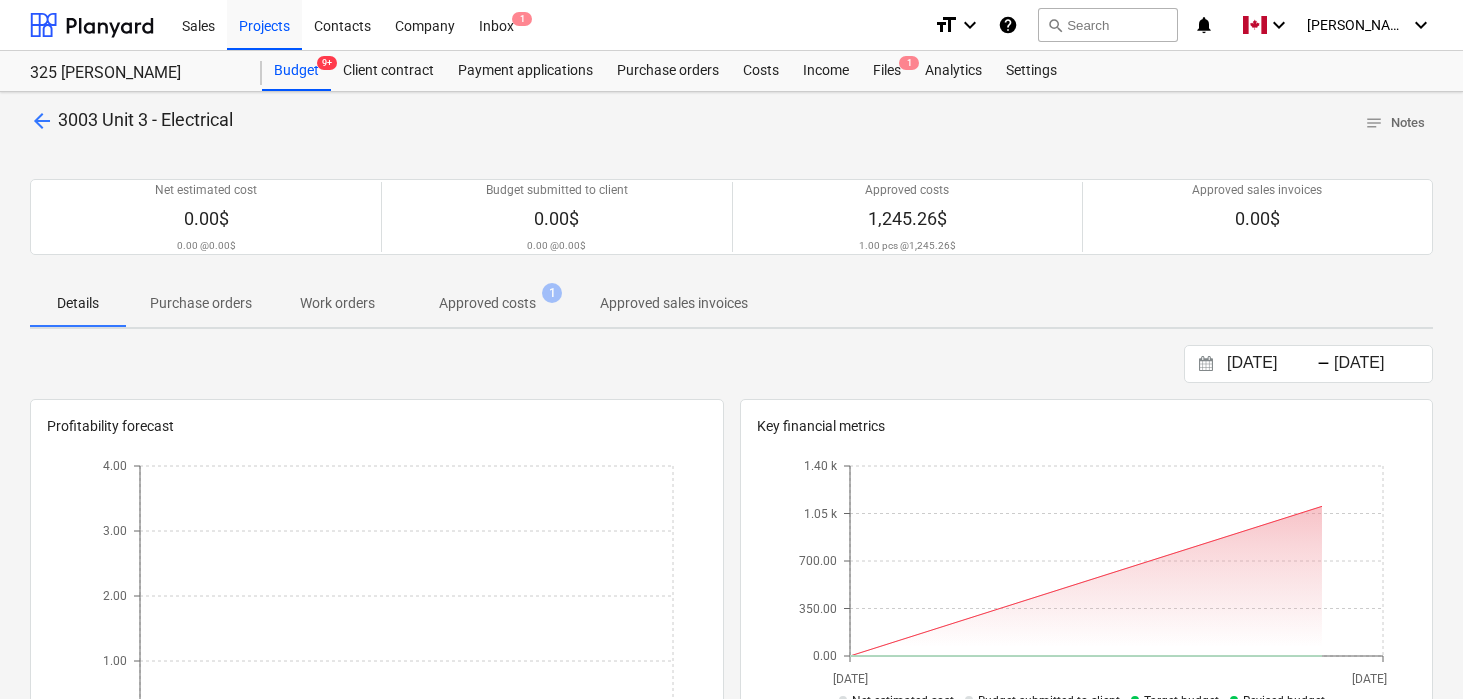 click on "Approved costs" at bounding box center (487, 303) 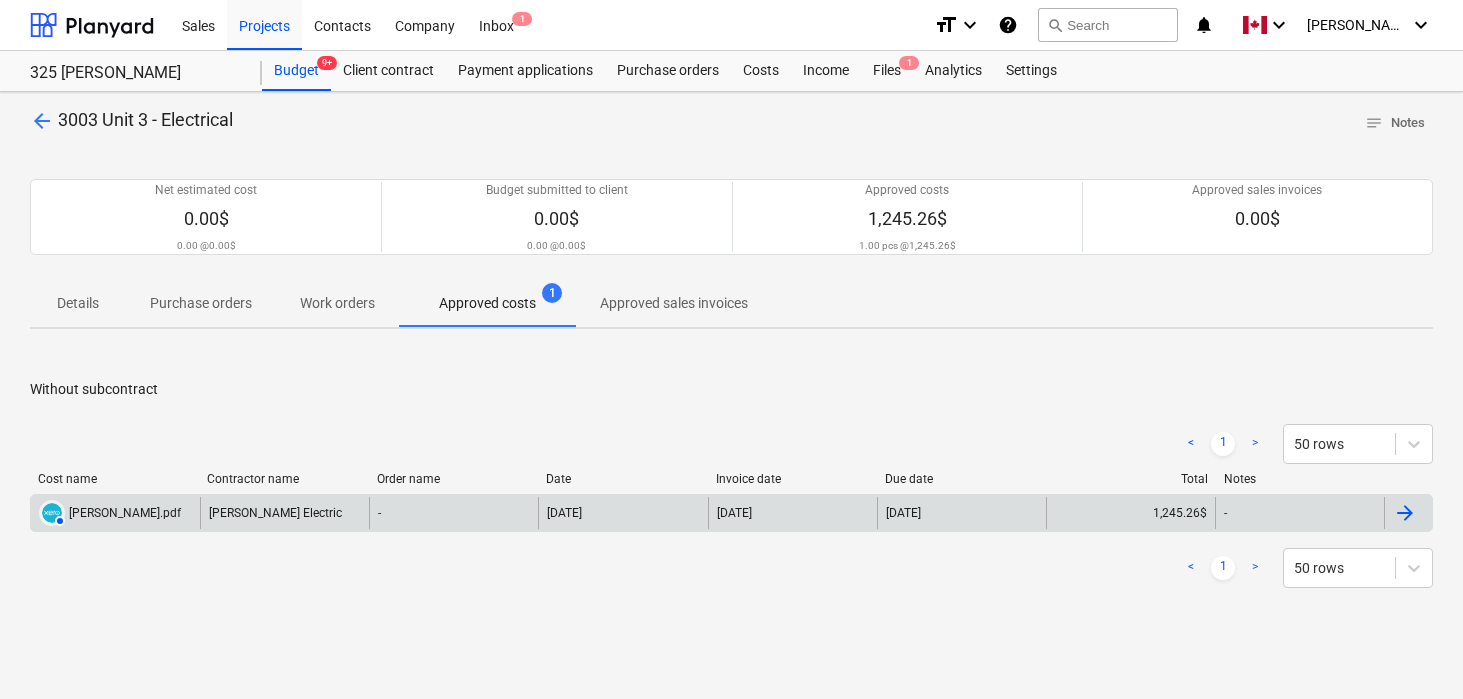 click at bounding box center (1408, 513) 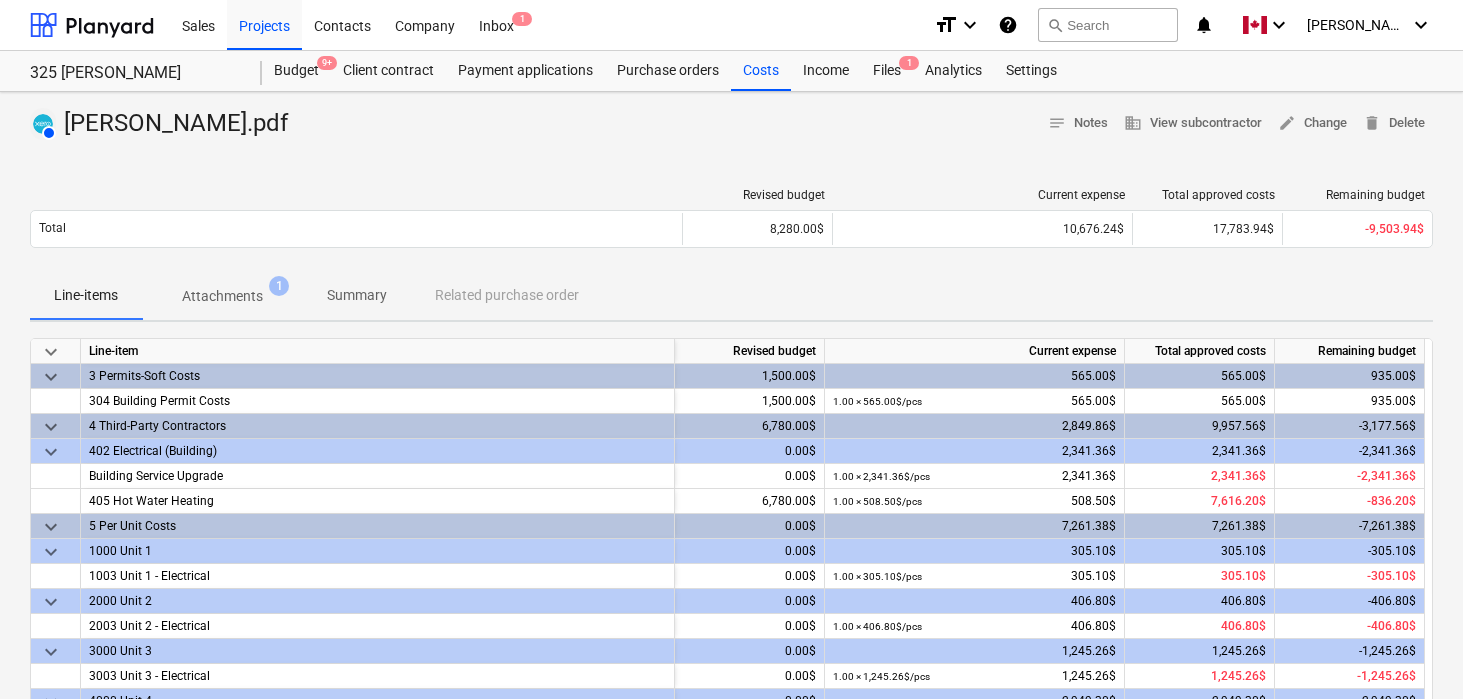 scroll, scrollTop: 58, scrollLeft: 0, axis: vertical 